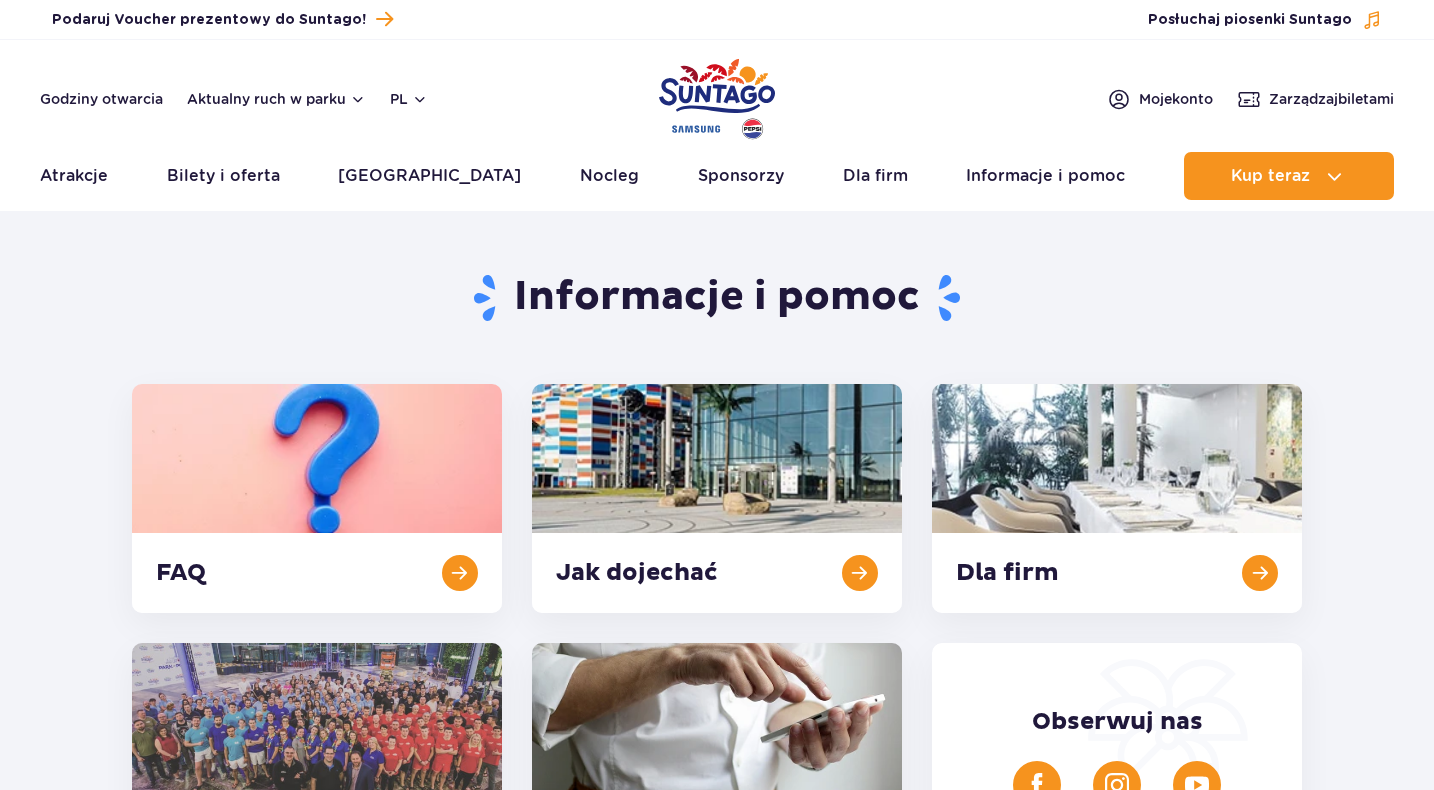 scroll, scrollTop: 0, scrollLeft: 0, axis: both 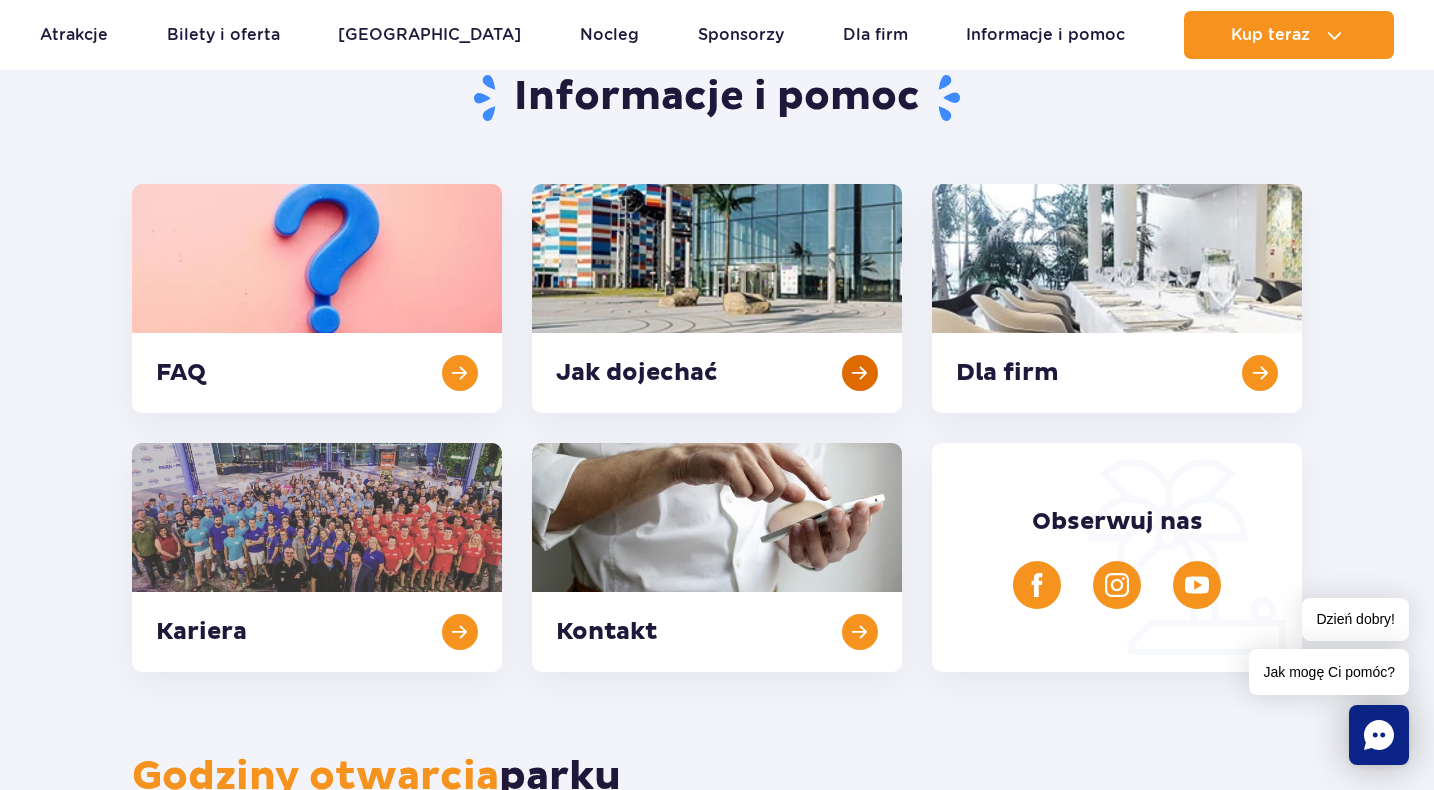 click at bounding box center (717, 298) 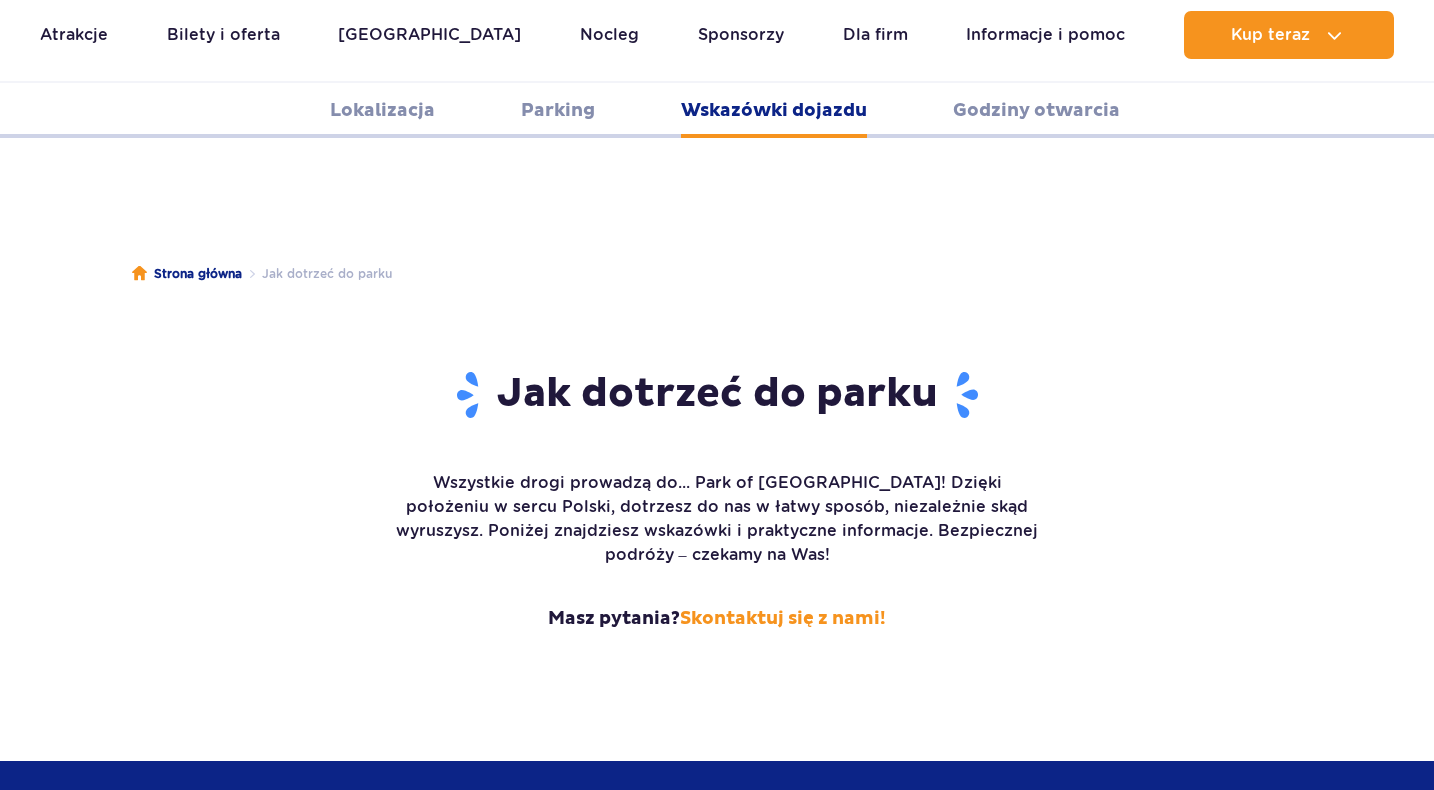 scroll, scrollTop: 2661, scrollLeft: 0, axis: vertical 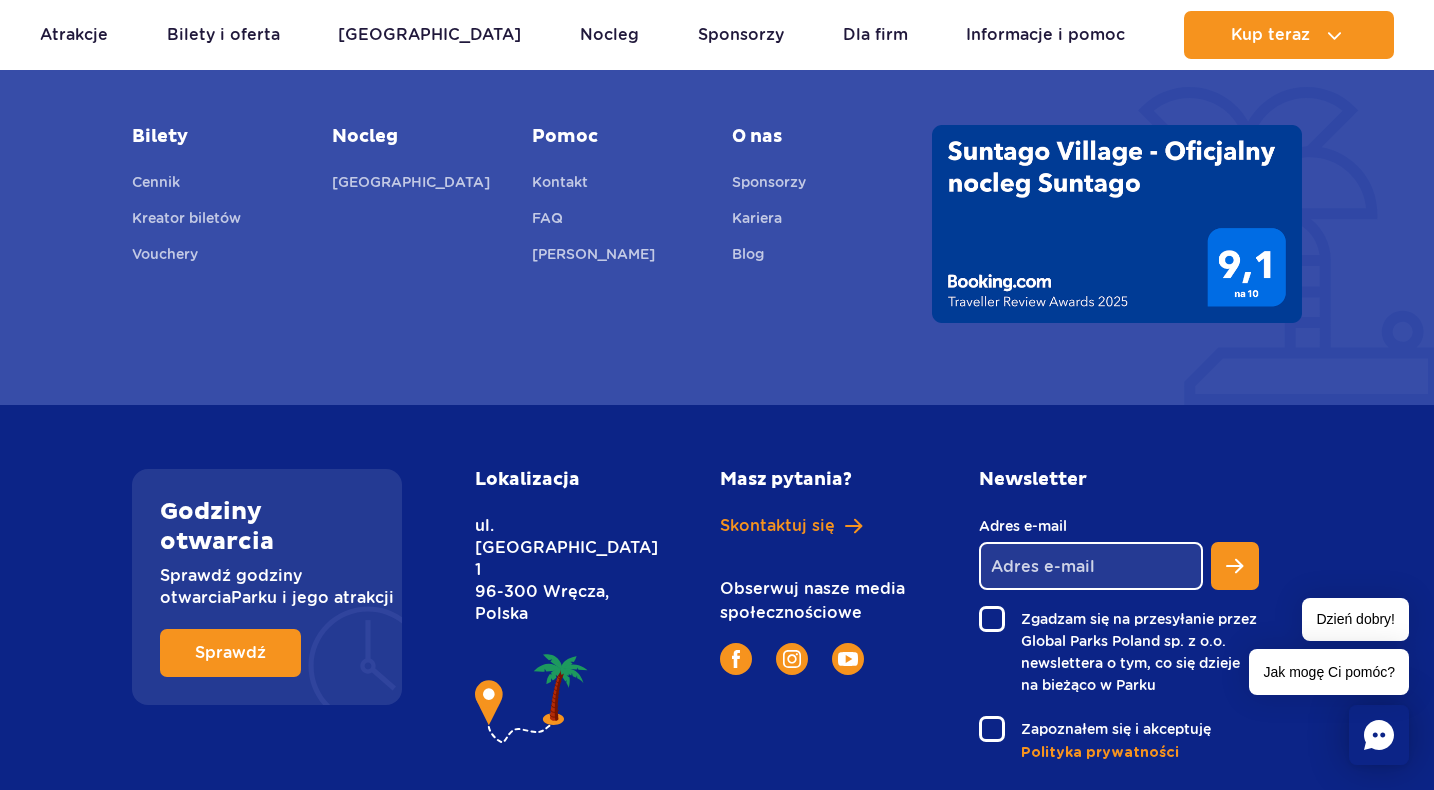 click on "ul. Nowy Świat 1
96-300 Wręcza,   Polska" at bounding box center (552, 570) 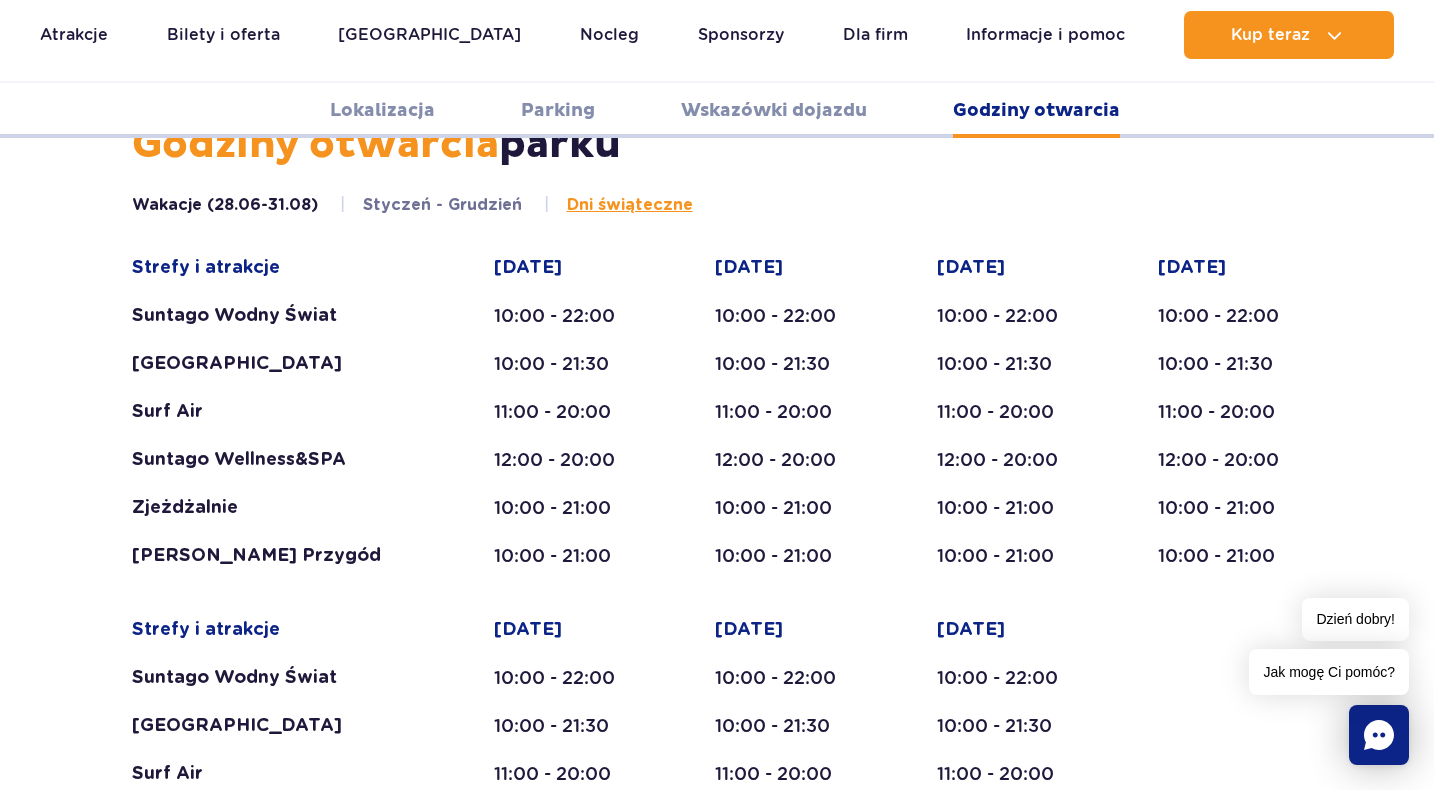 scroll, scrollTop: 2903, scrollLeft: 0, axis: vertical 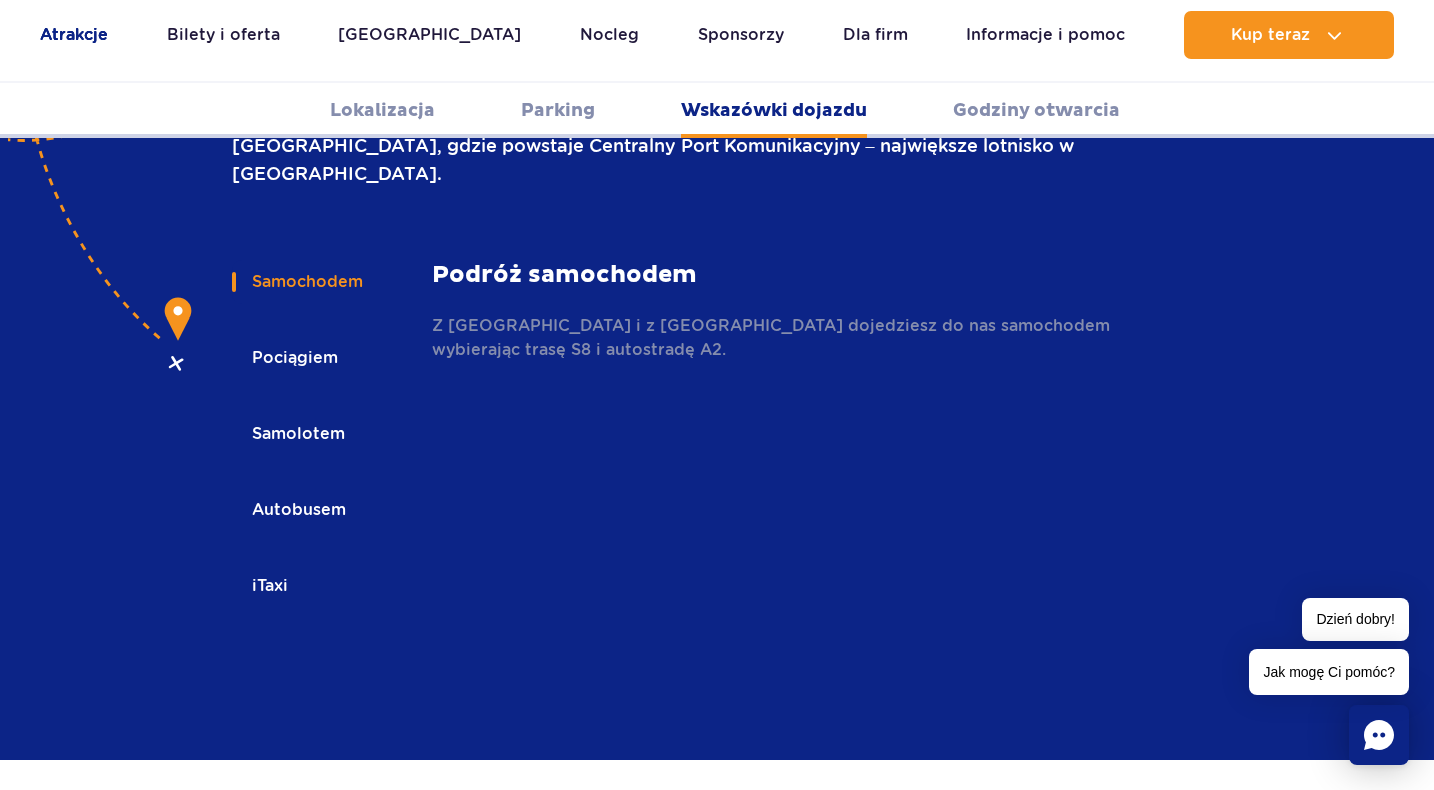 click on "Atrakcje" at bounding box center [74, 35] 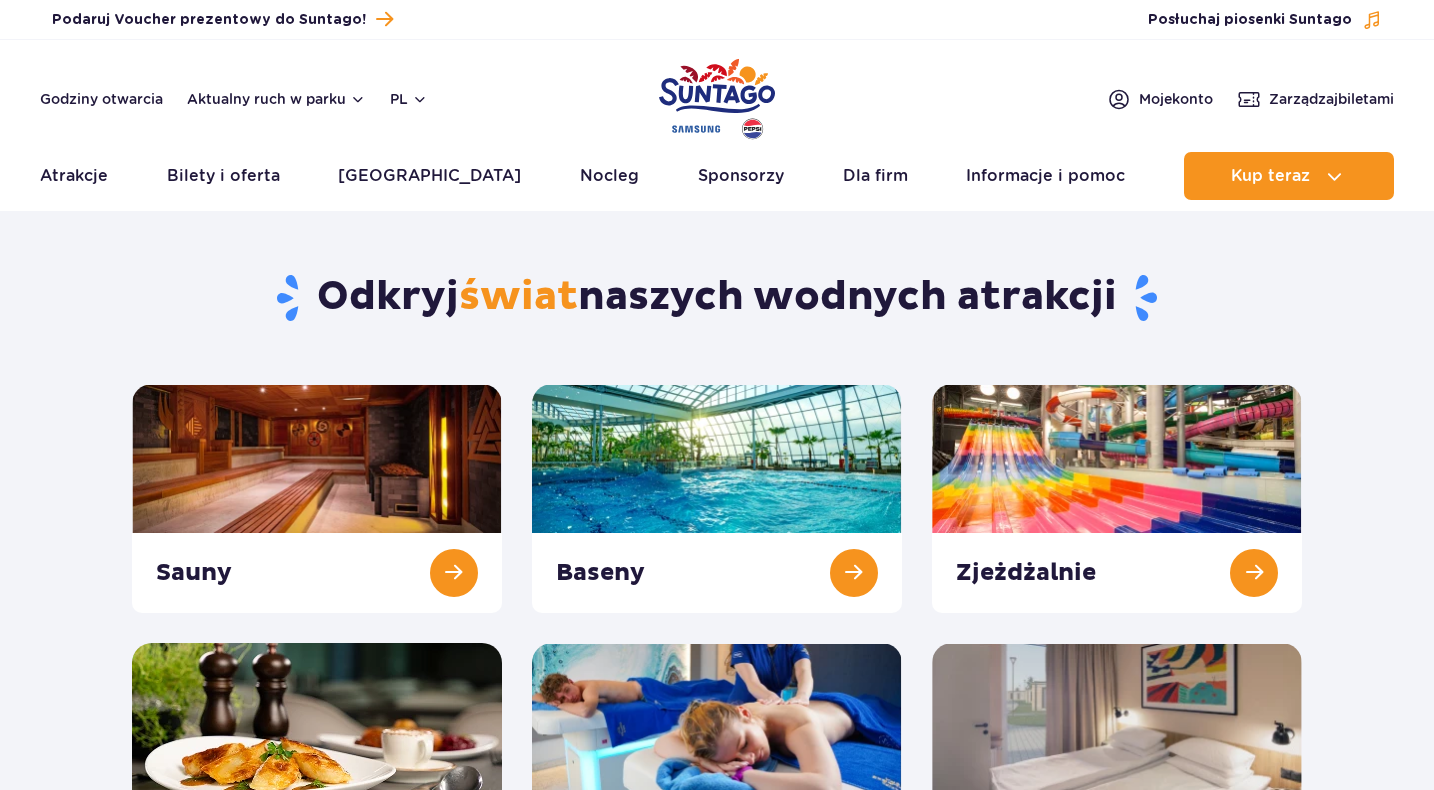scroll, scrollTop: 0, scrollLeft: 0, axis: both 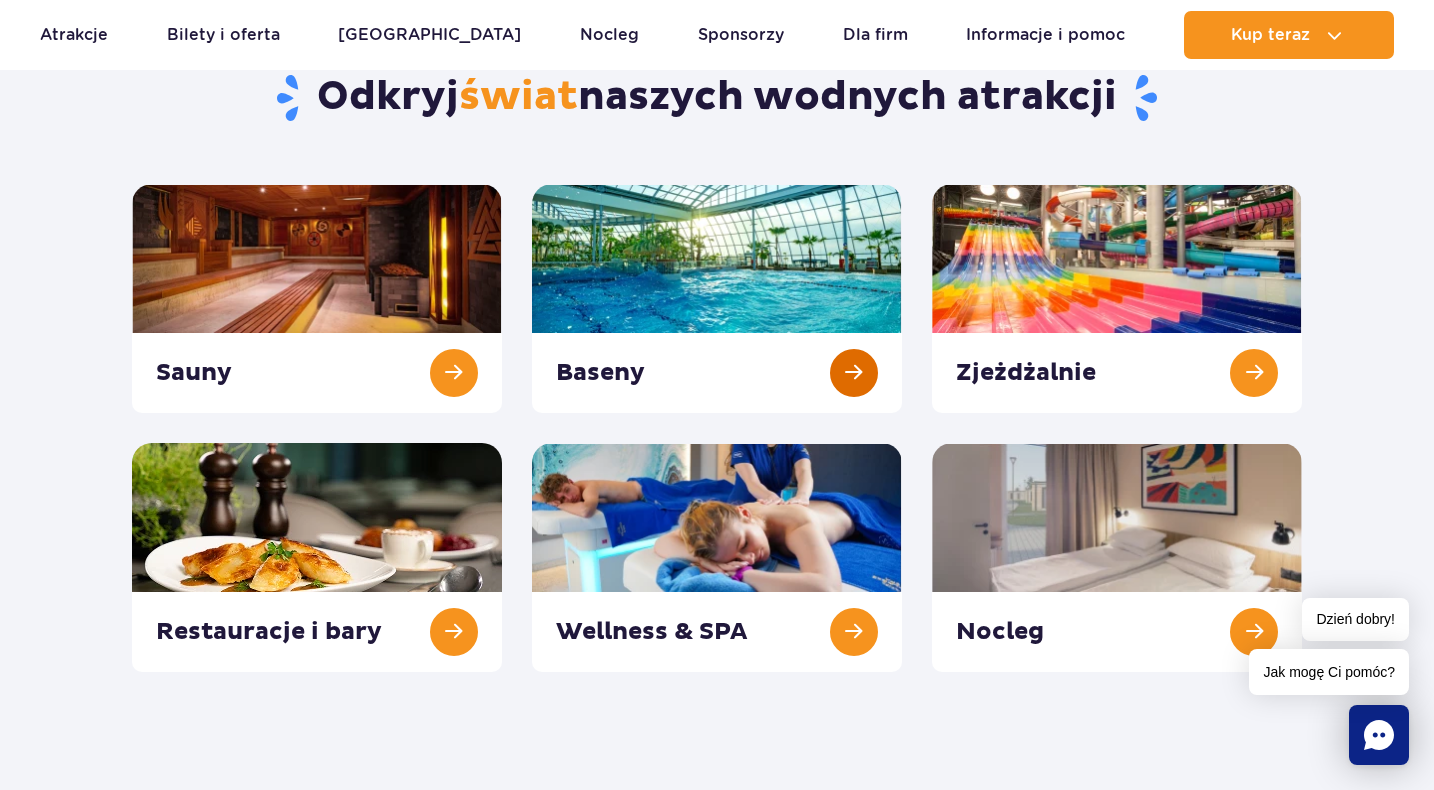 click at bounding box center (717, 298) 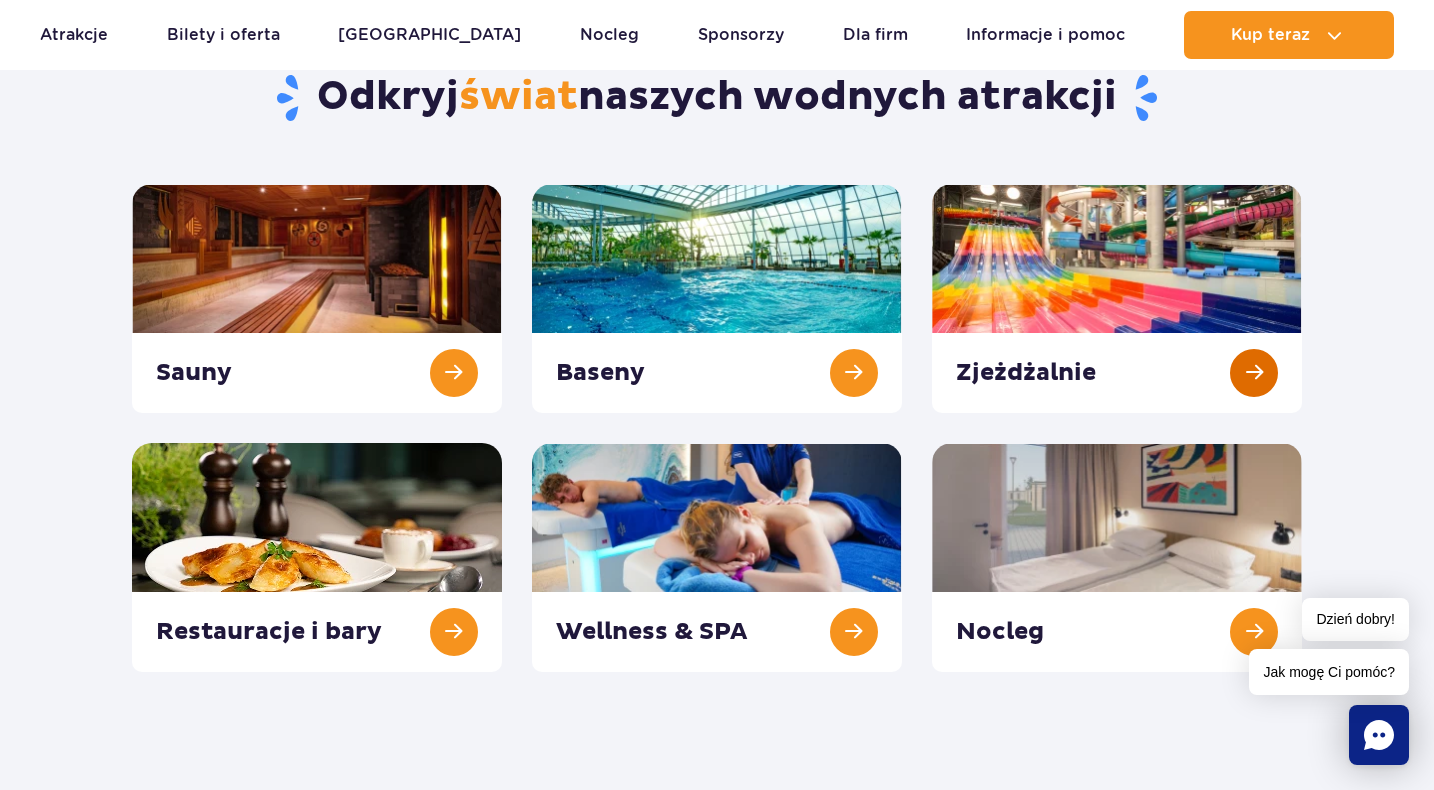 click at bounding box center (1117, 298) 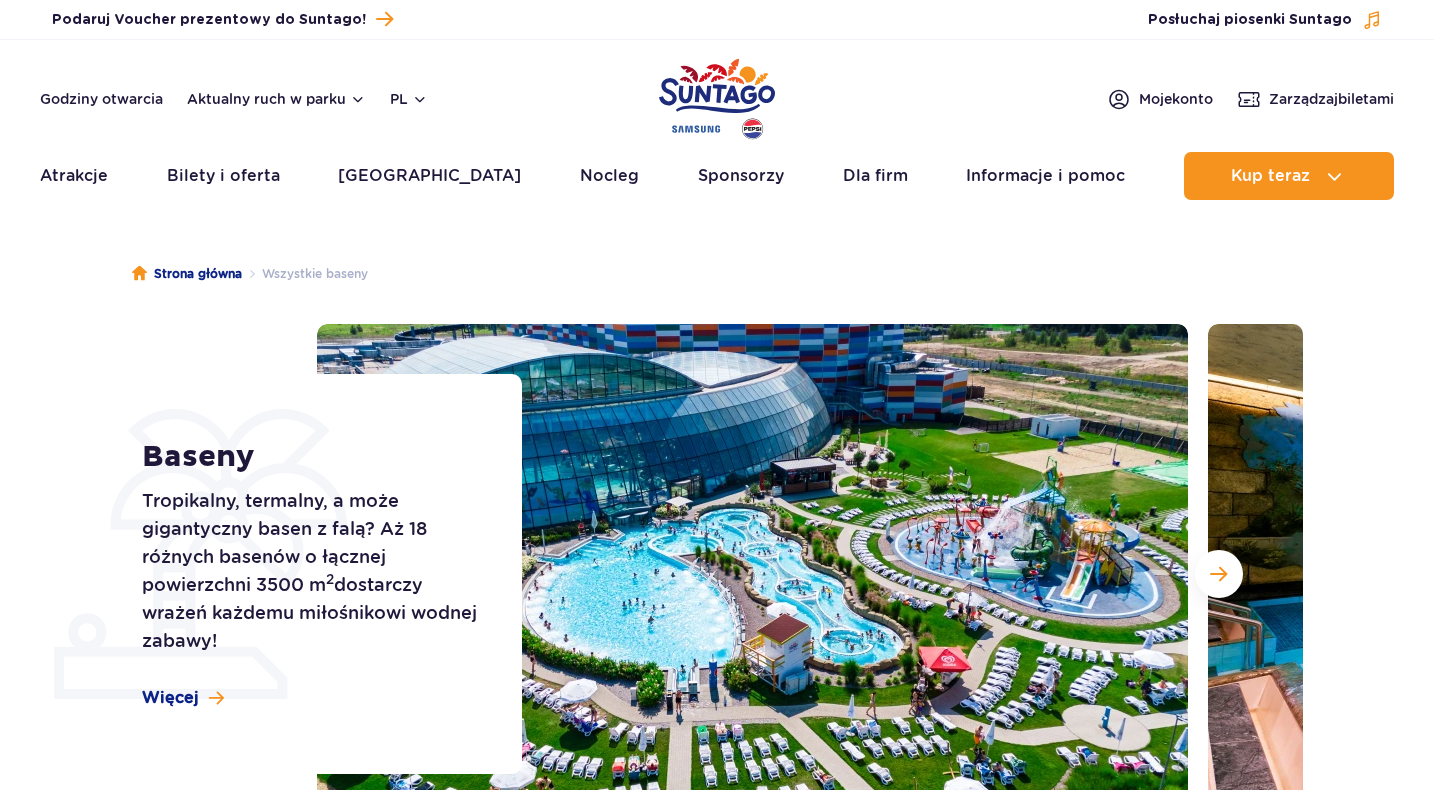 scroll, scrollTop: 0, scrollLeft: 0, axis: both 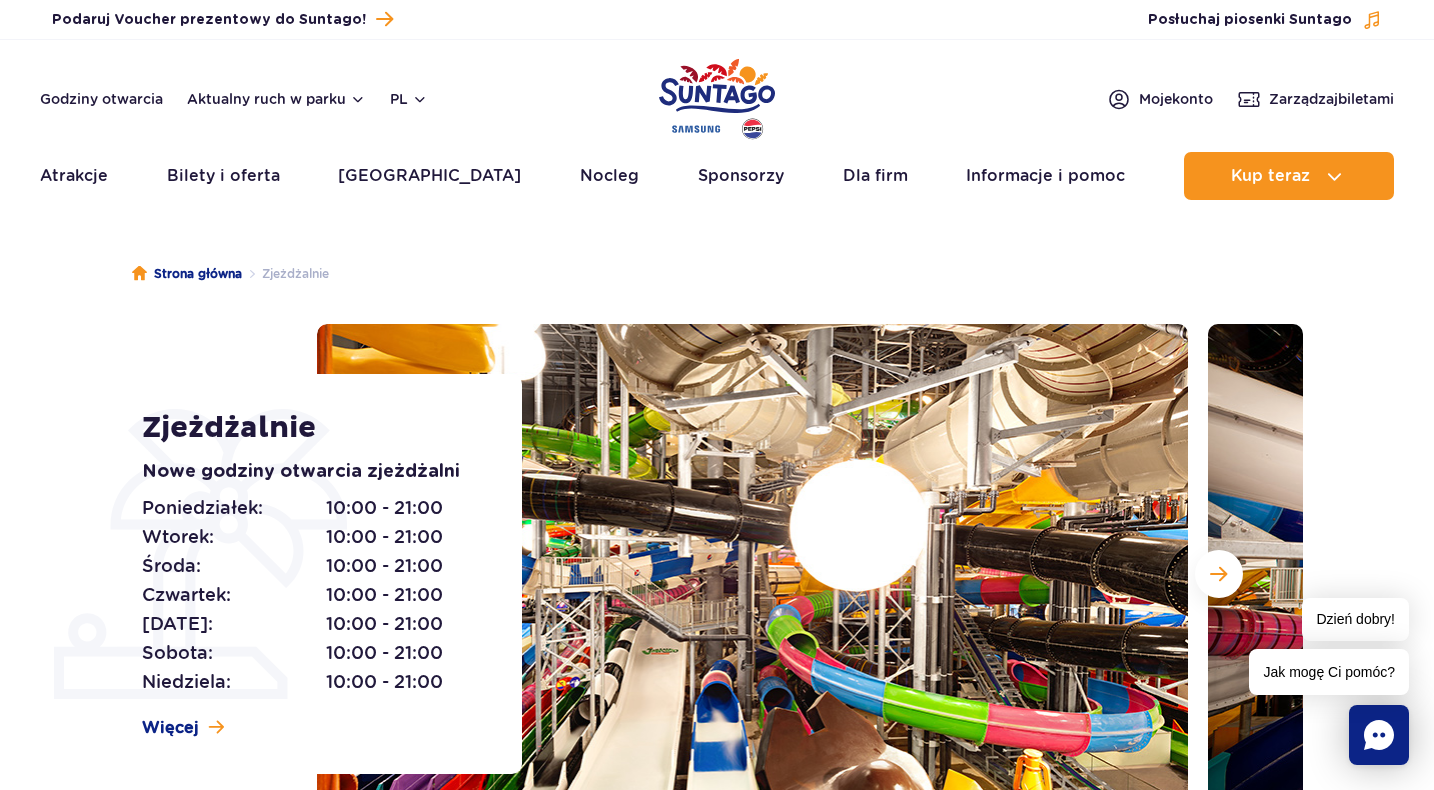 click at bounding box center (717, 99) 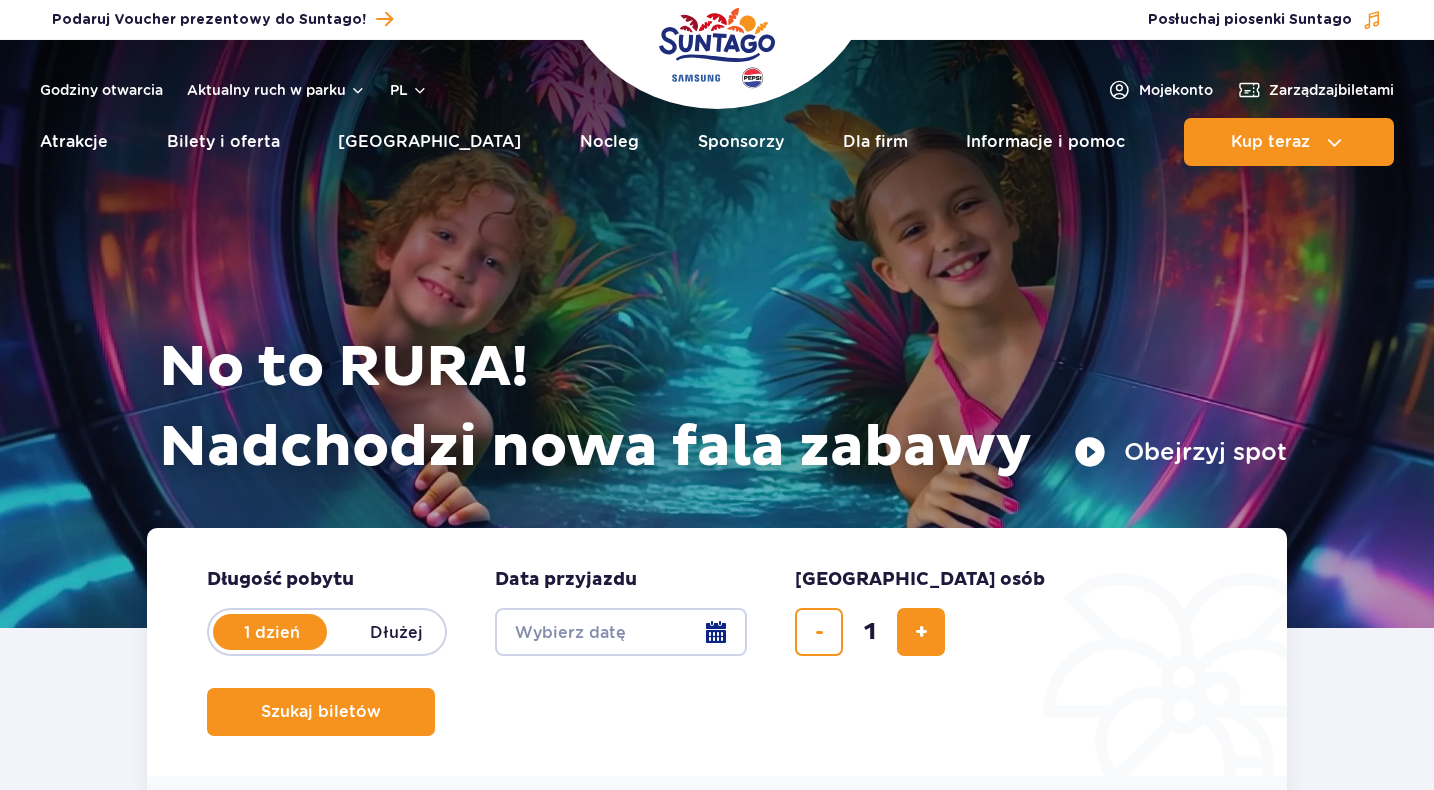 scroll, scrollTop: 0, scrollLeft: 0, axis: both 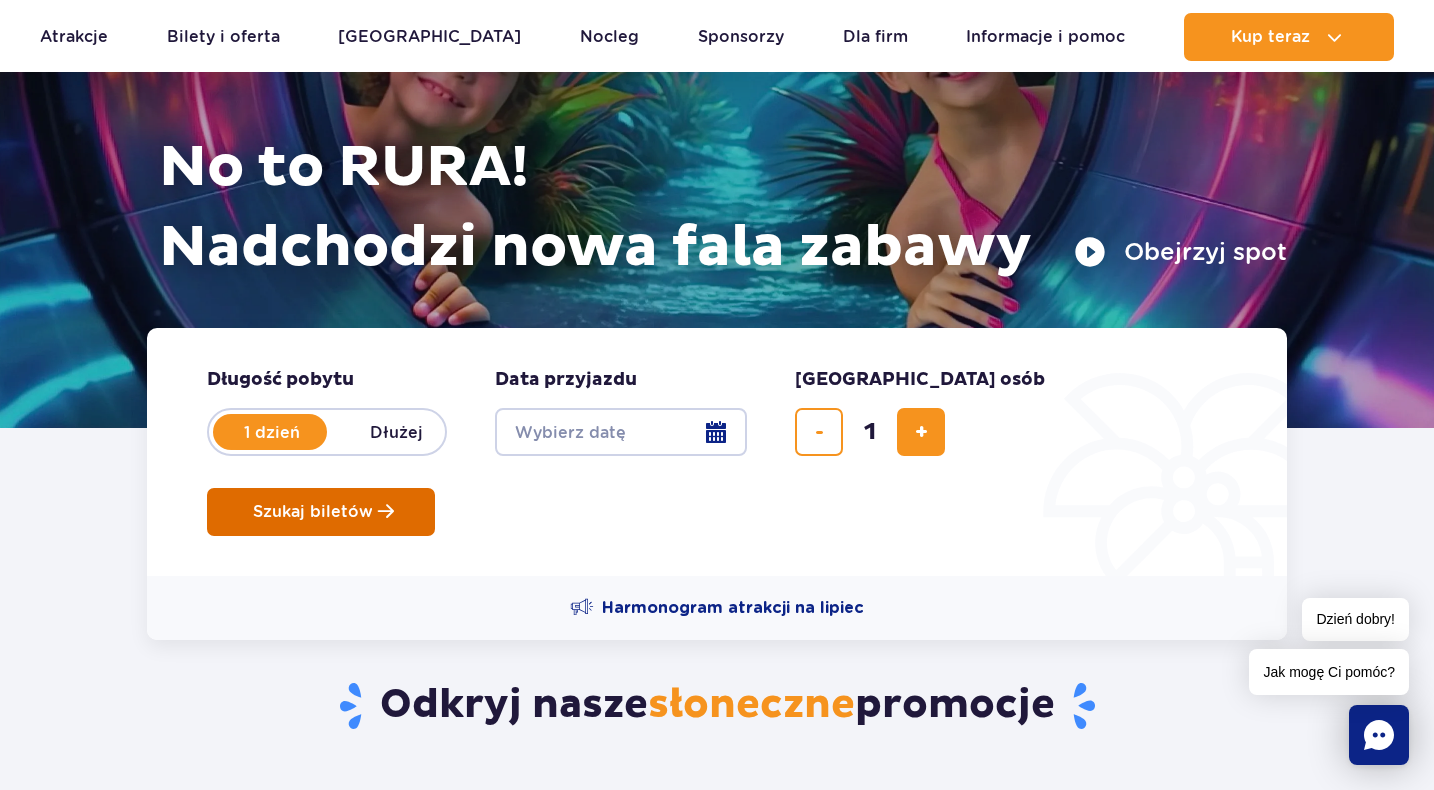 click on "Szukaj biletów" at bounding box center [321, 512] 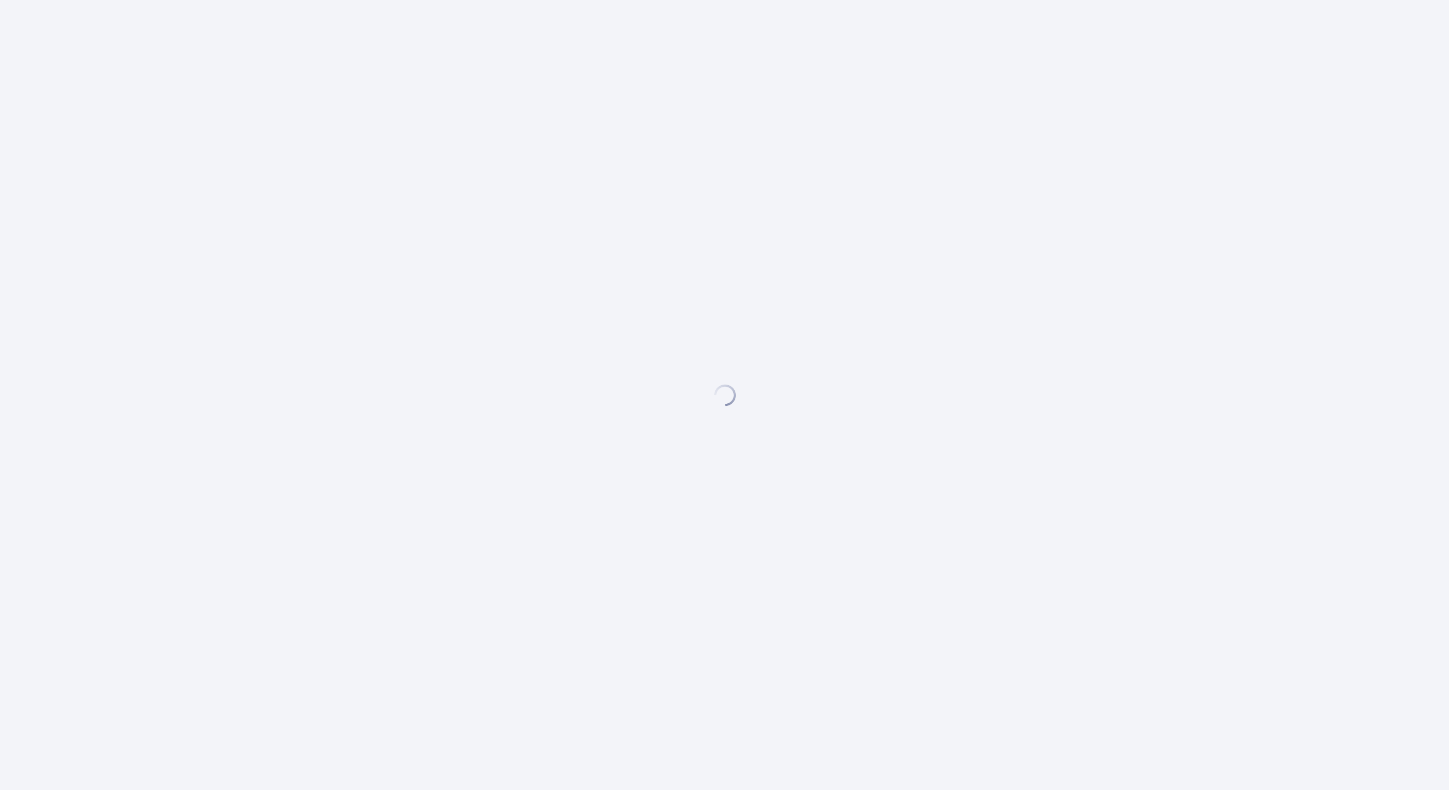 scroll, scrollTop: 0, scrollLeft: 0, axis: both 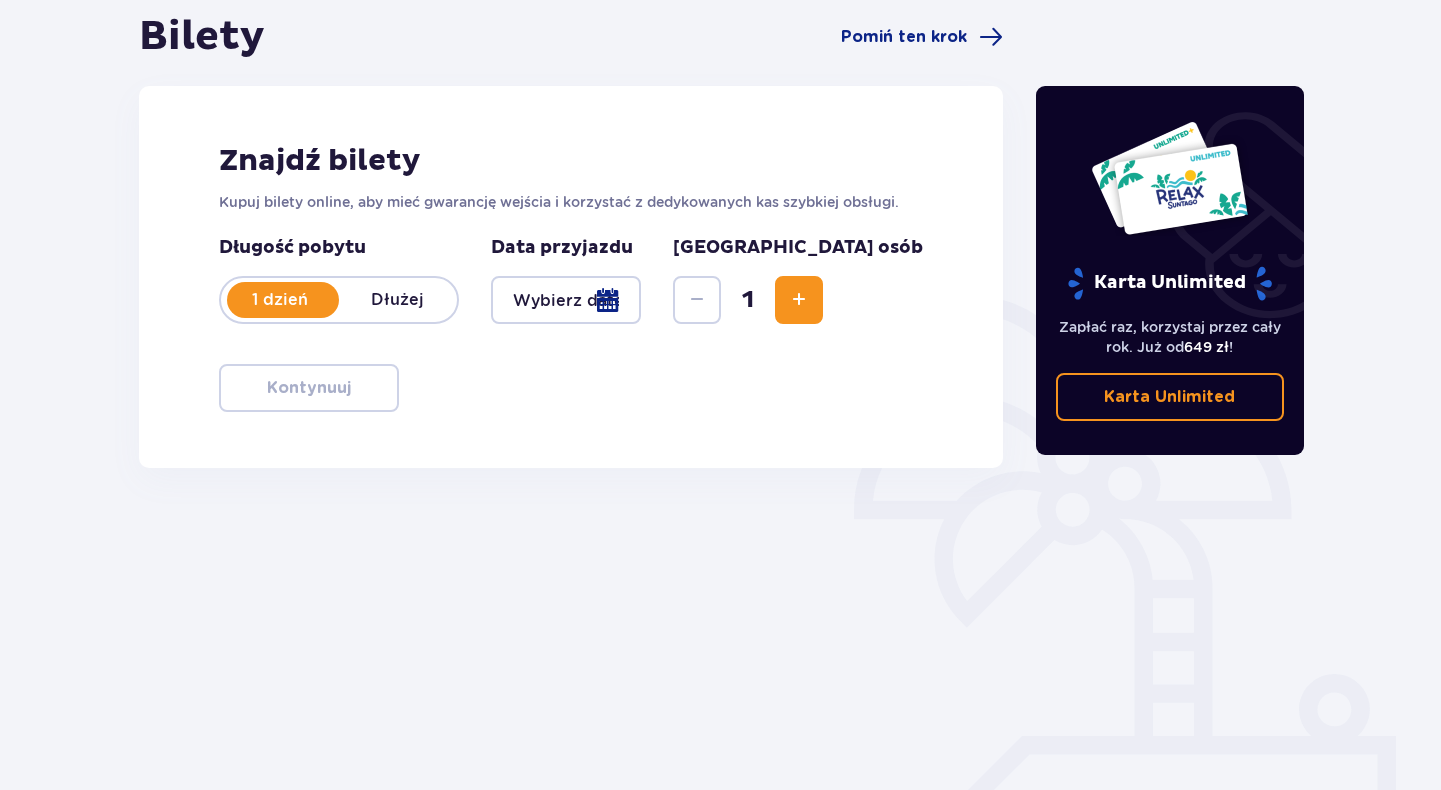 click at bounding box center (566, 300) 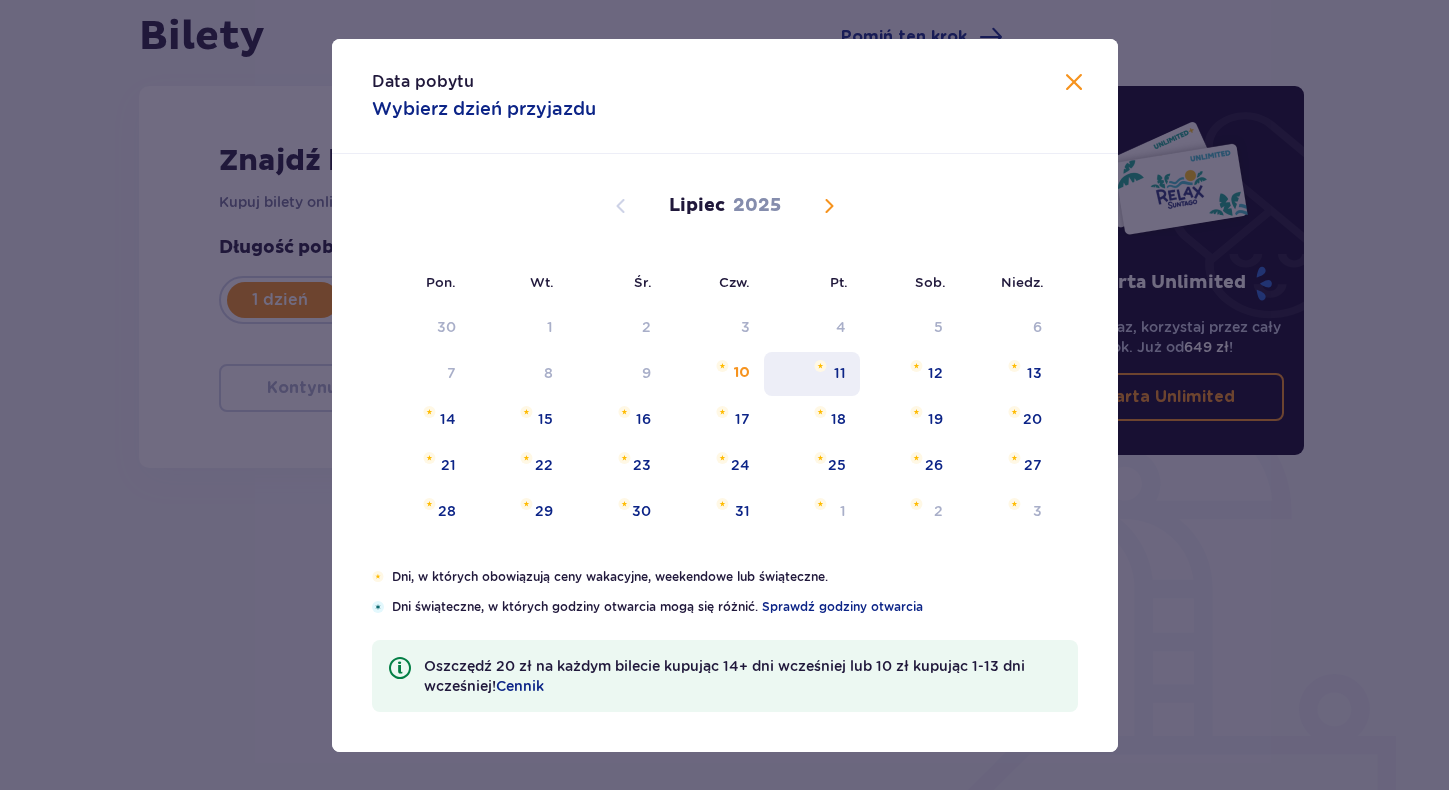 click on "11" at bounding box center (840, 373) 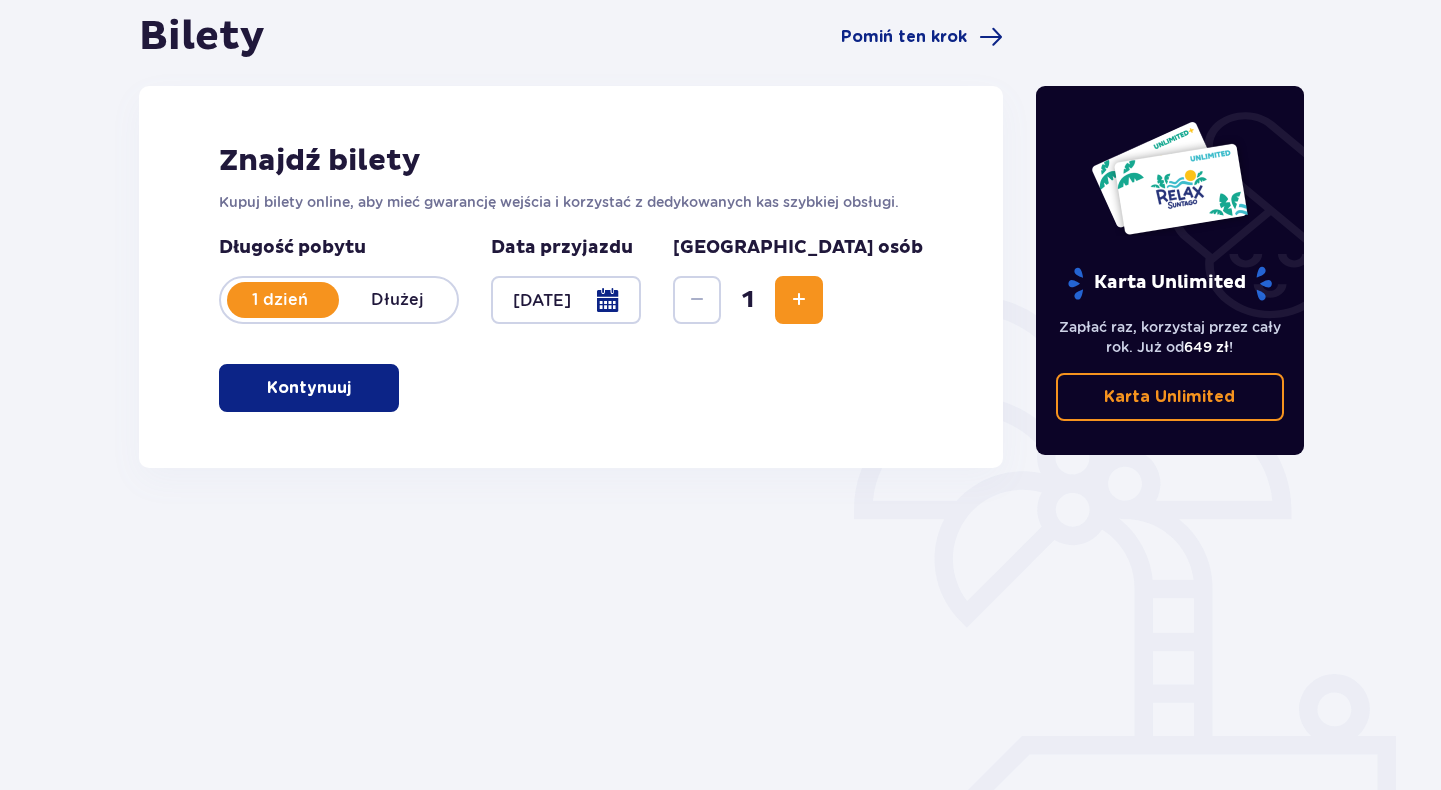 scroll, scrollTop: 229, scrollLeft: 0, axis: vertical 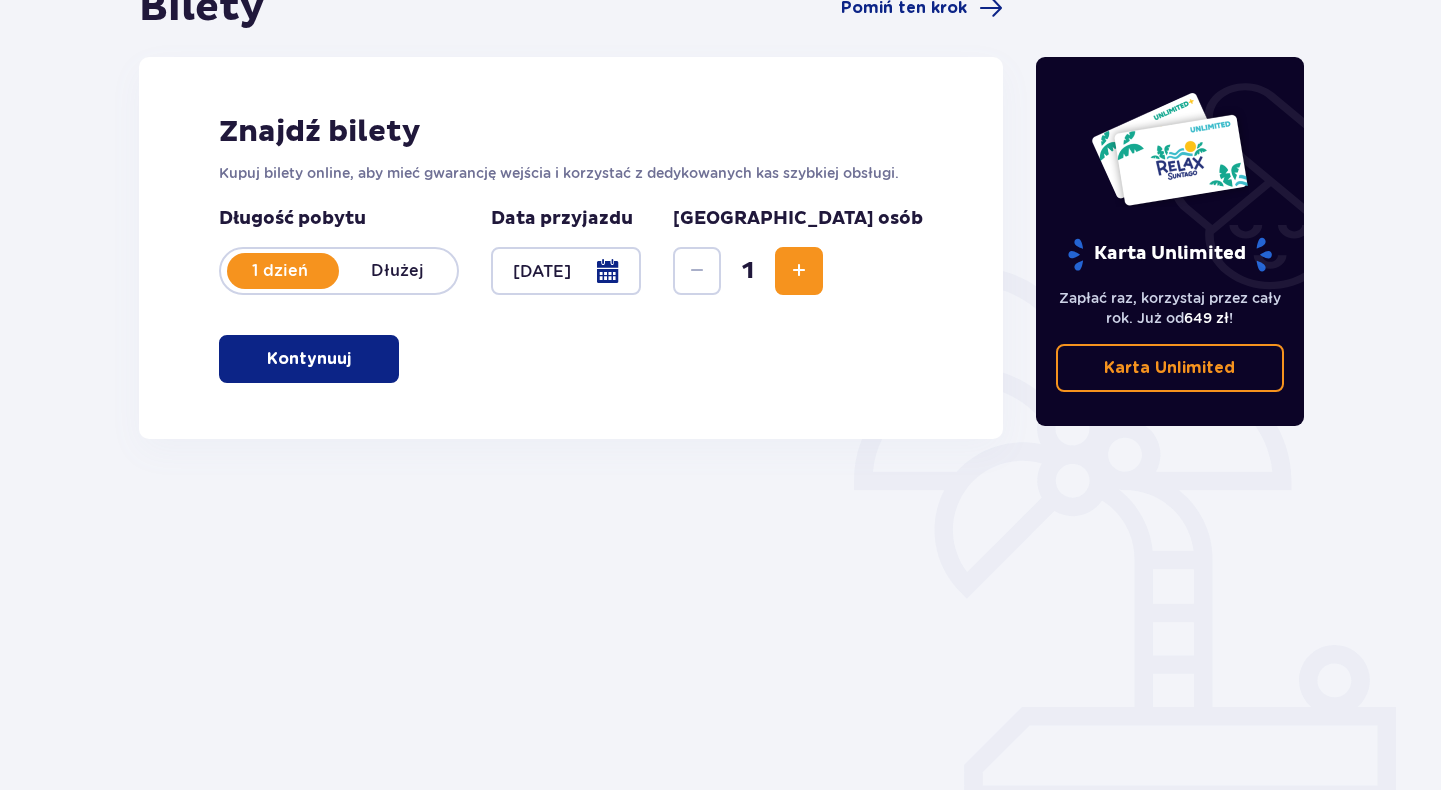 click on "Kontynuuj" at bounding box center (309, 359) 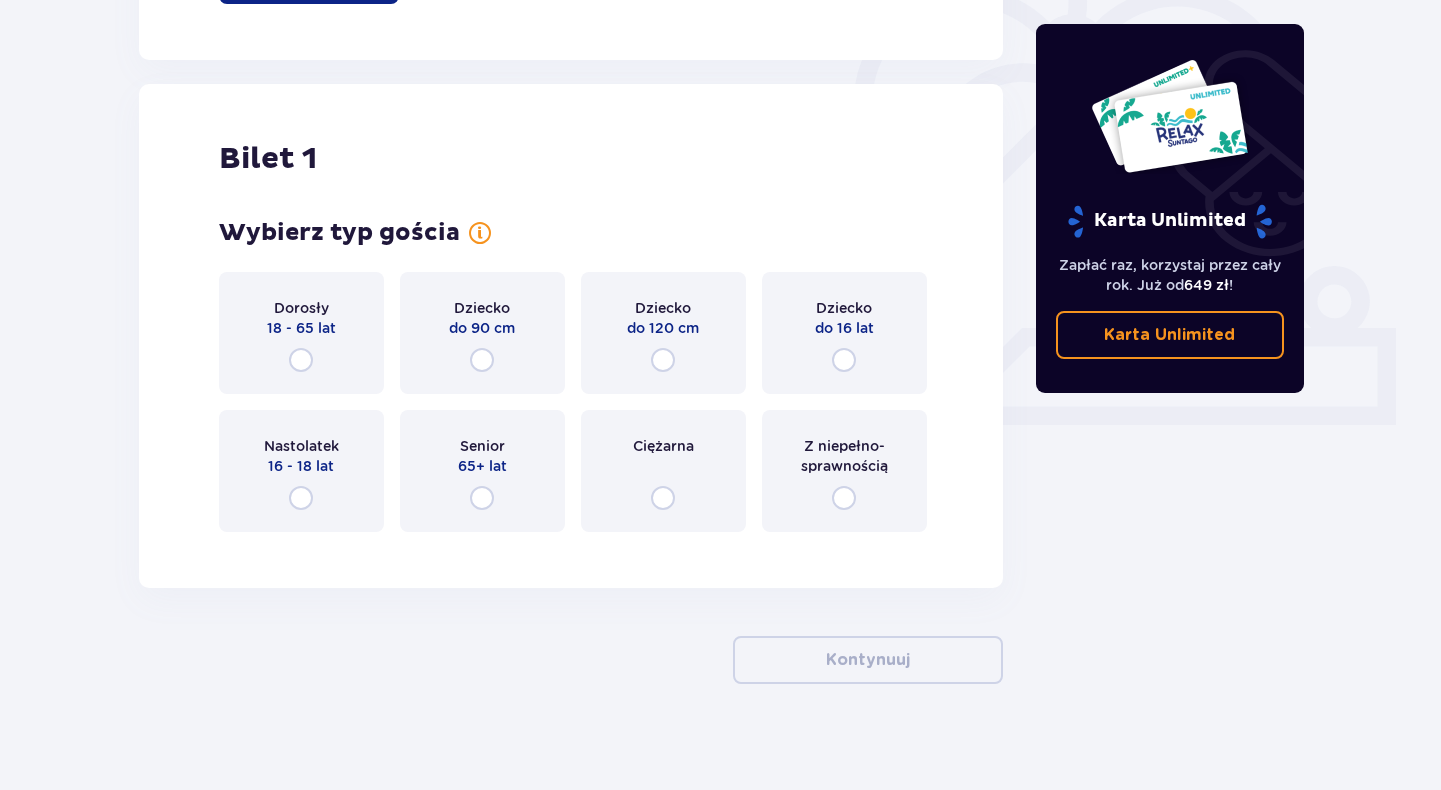scroll, scrollTop: 622, scrollLeft: 0, axis: vertical 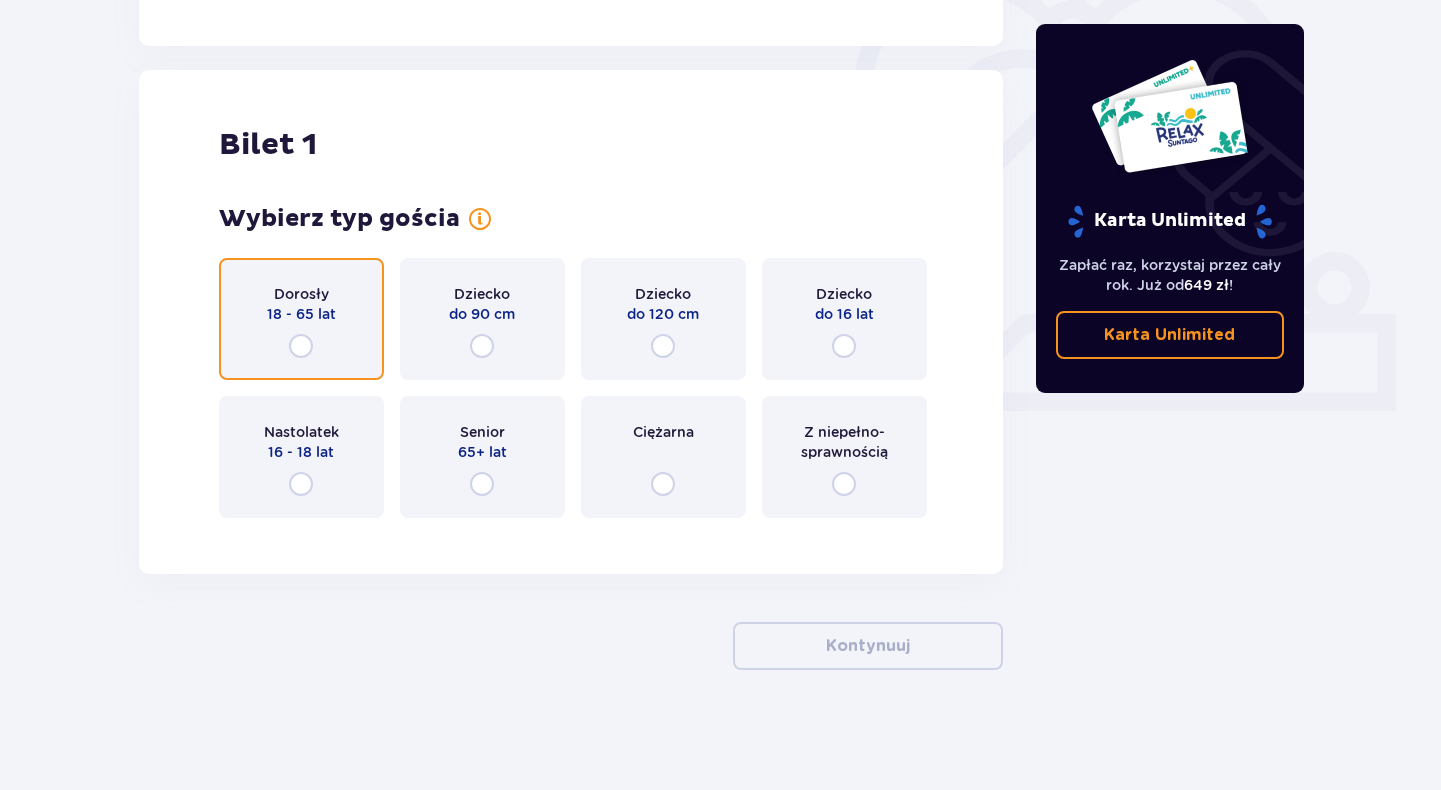 click at bounding box center [301, 346] 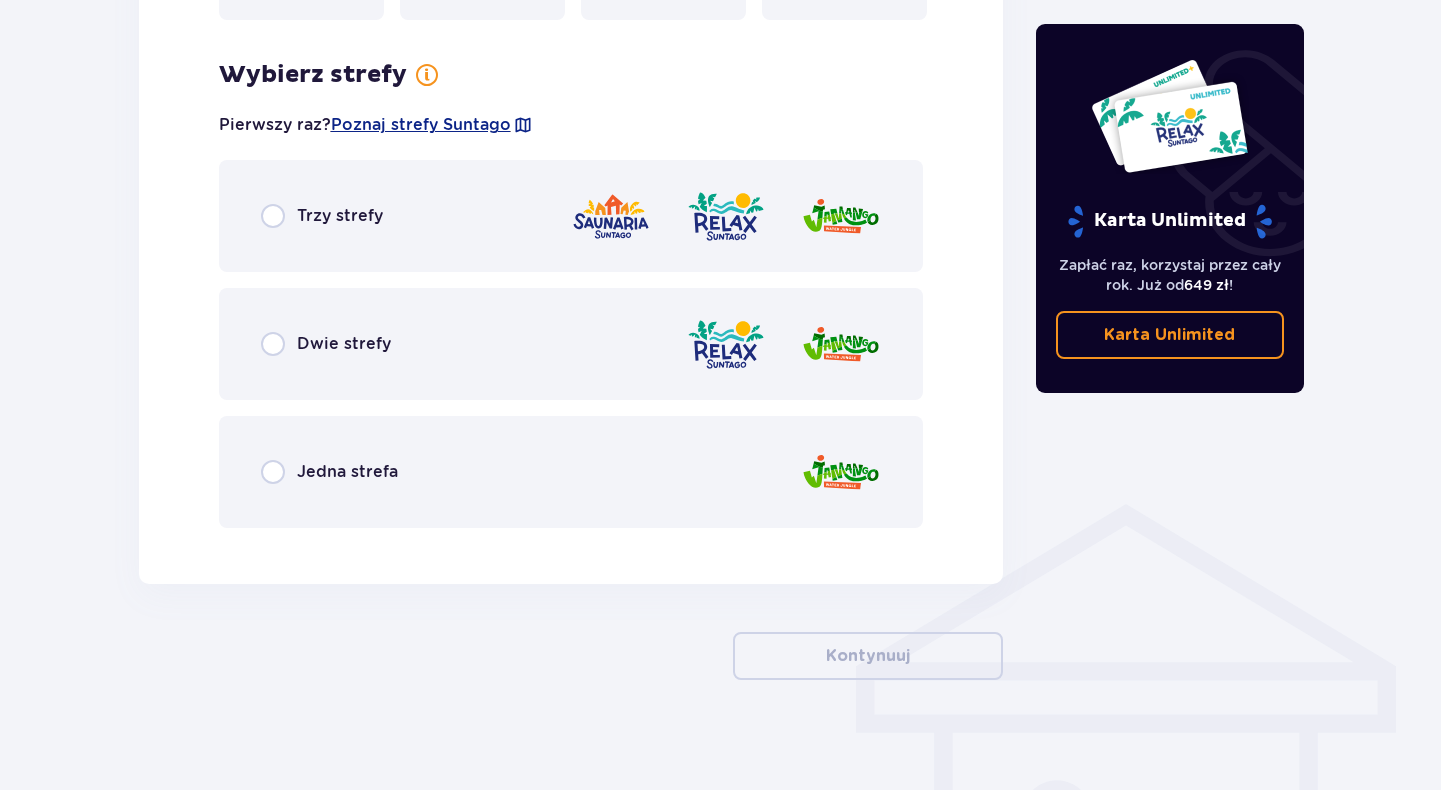 scroll, scrollTop: 1130, scrollLeft: 0, axis: vertical 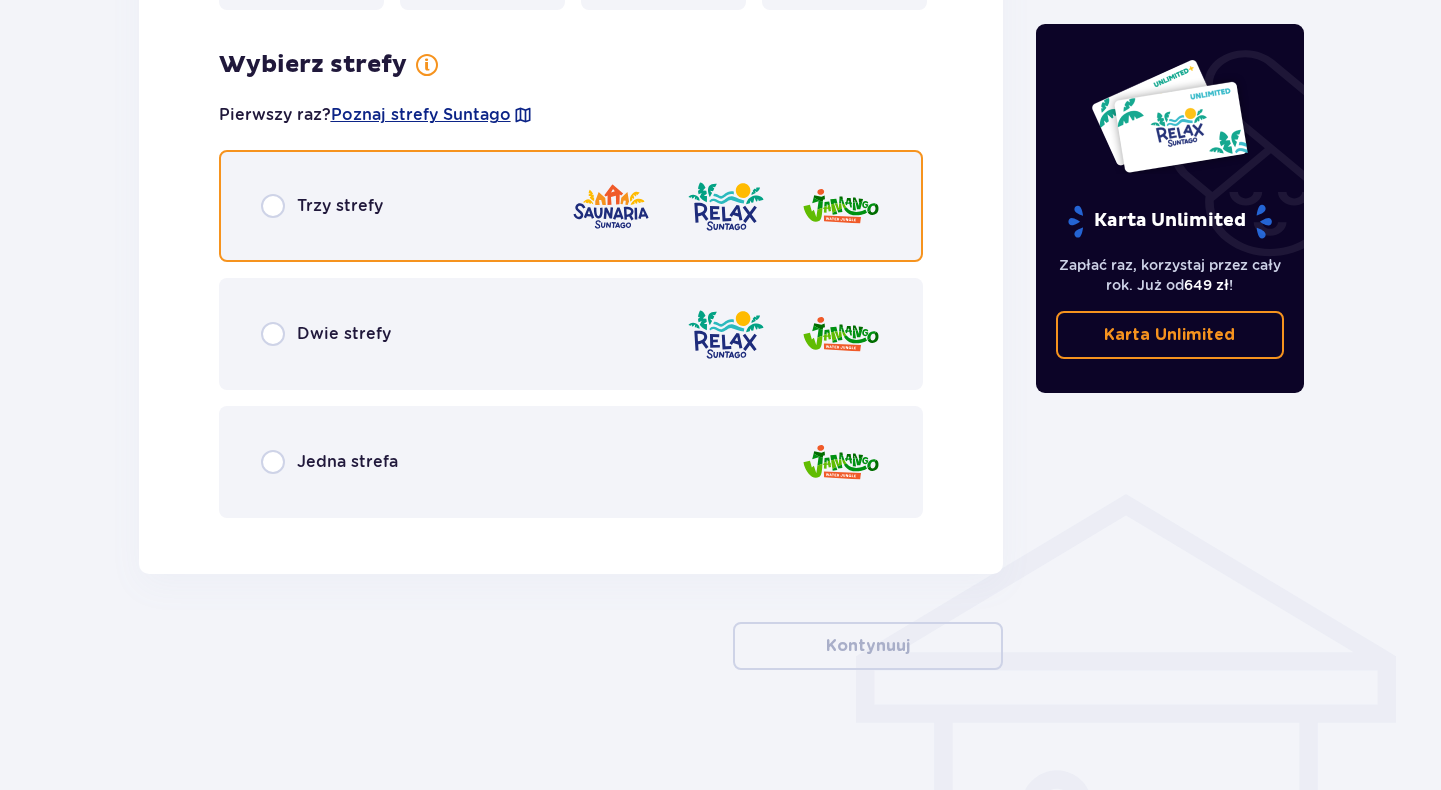 click at bounding box center (273, 206) 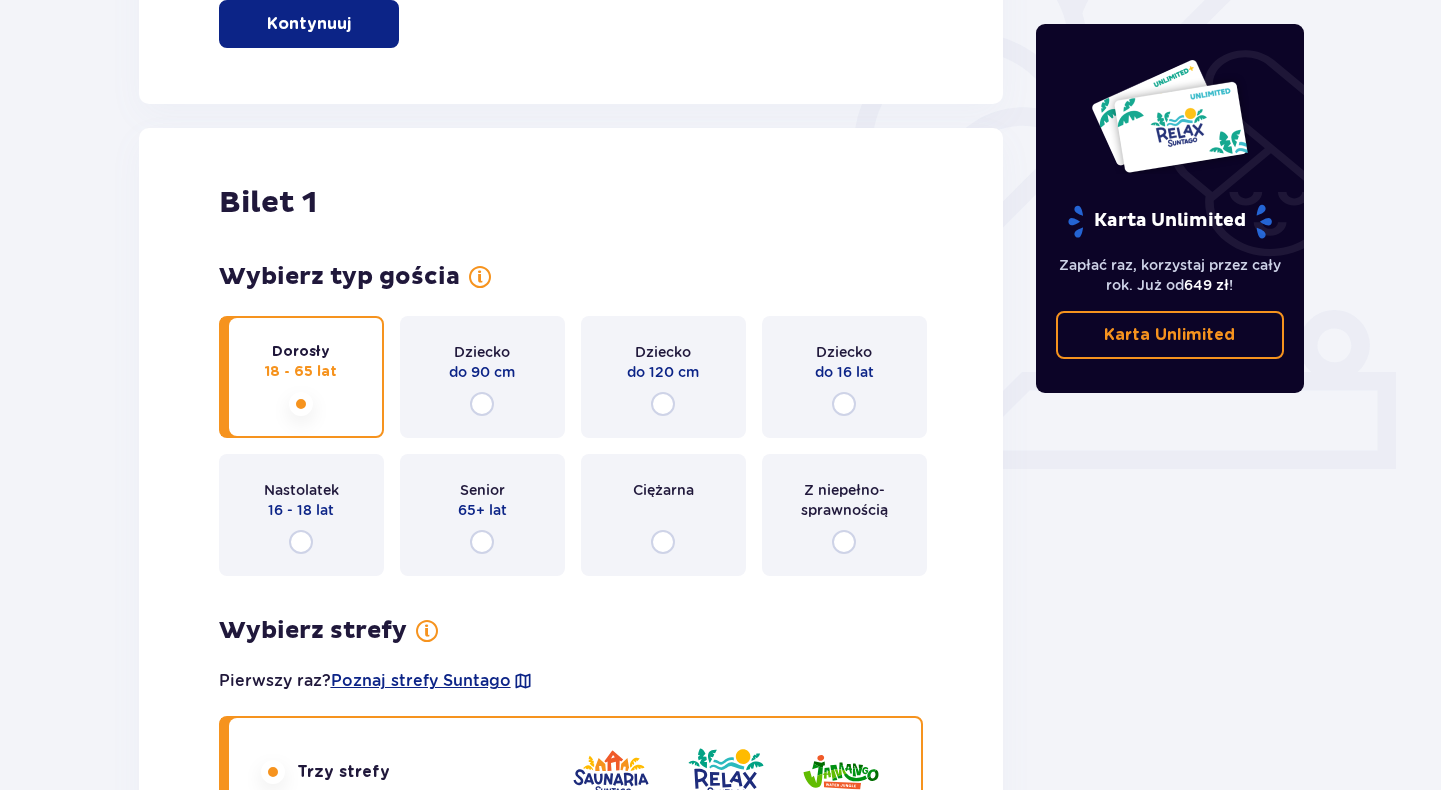 scroll, scrollTop: 164, scrollLeft: 0, axis: vertical 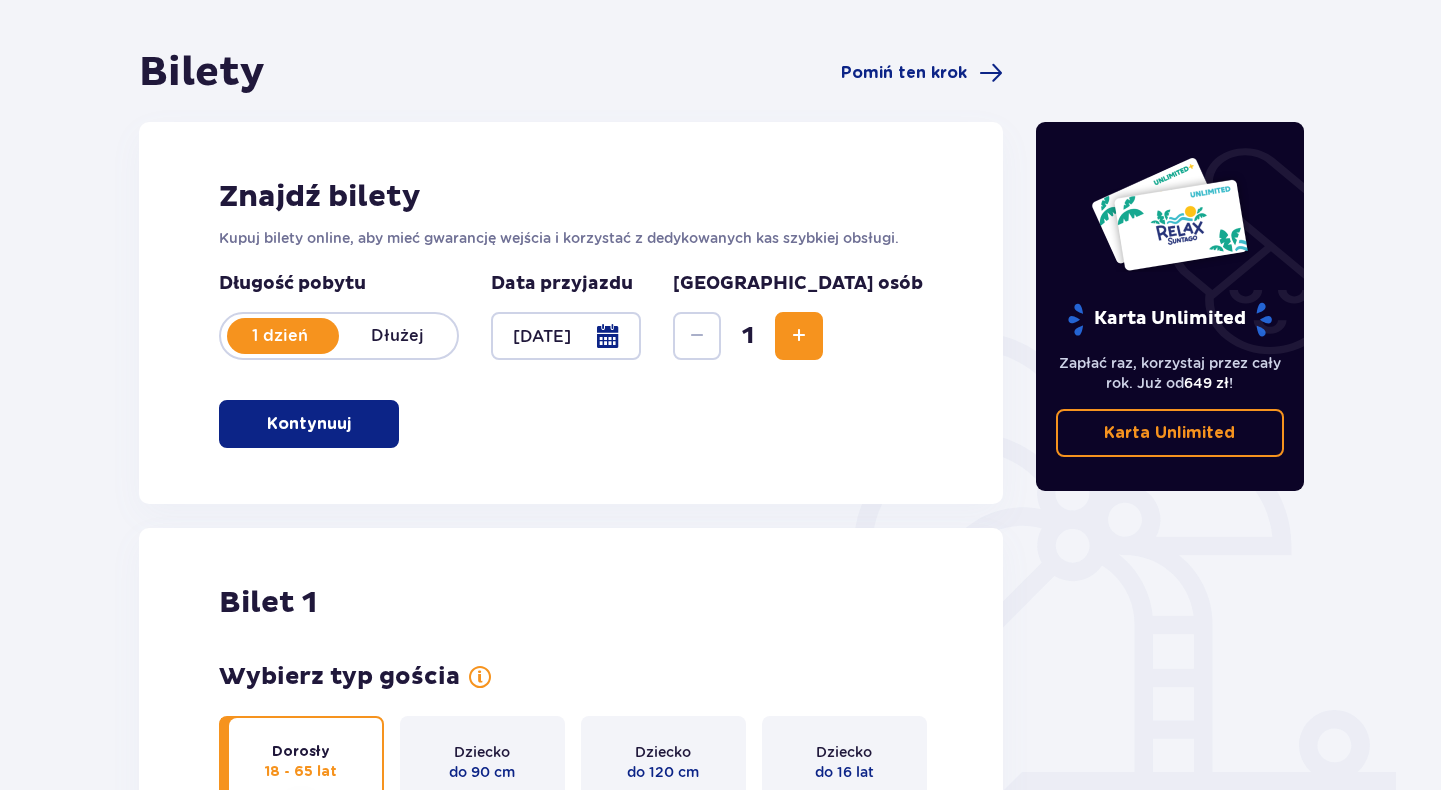 click at bounding box center (799, 336) 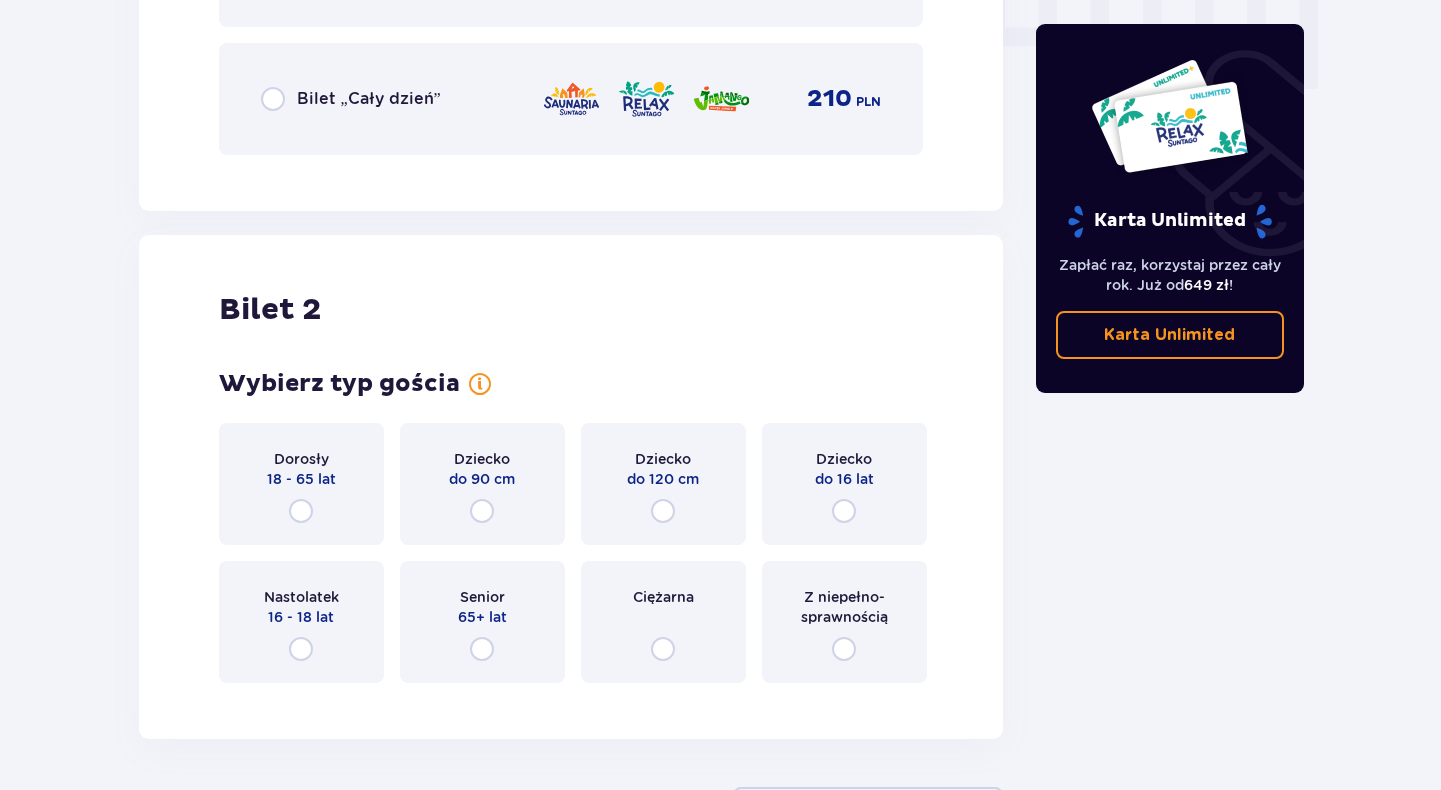 scroll, scrollTop: 2168, scrollLeft: 0, axis: vertical 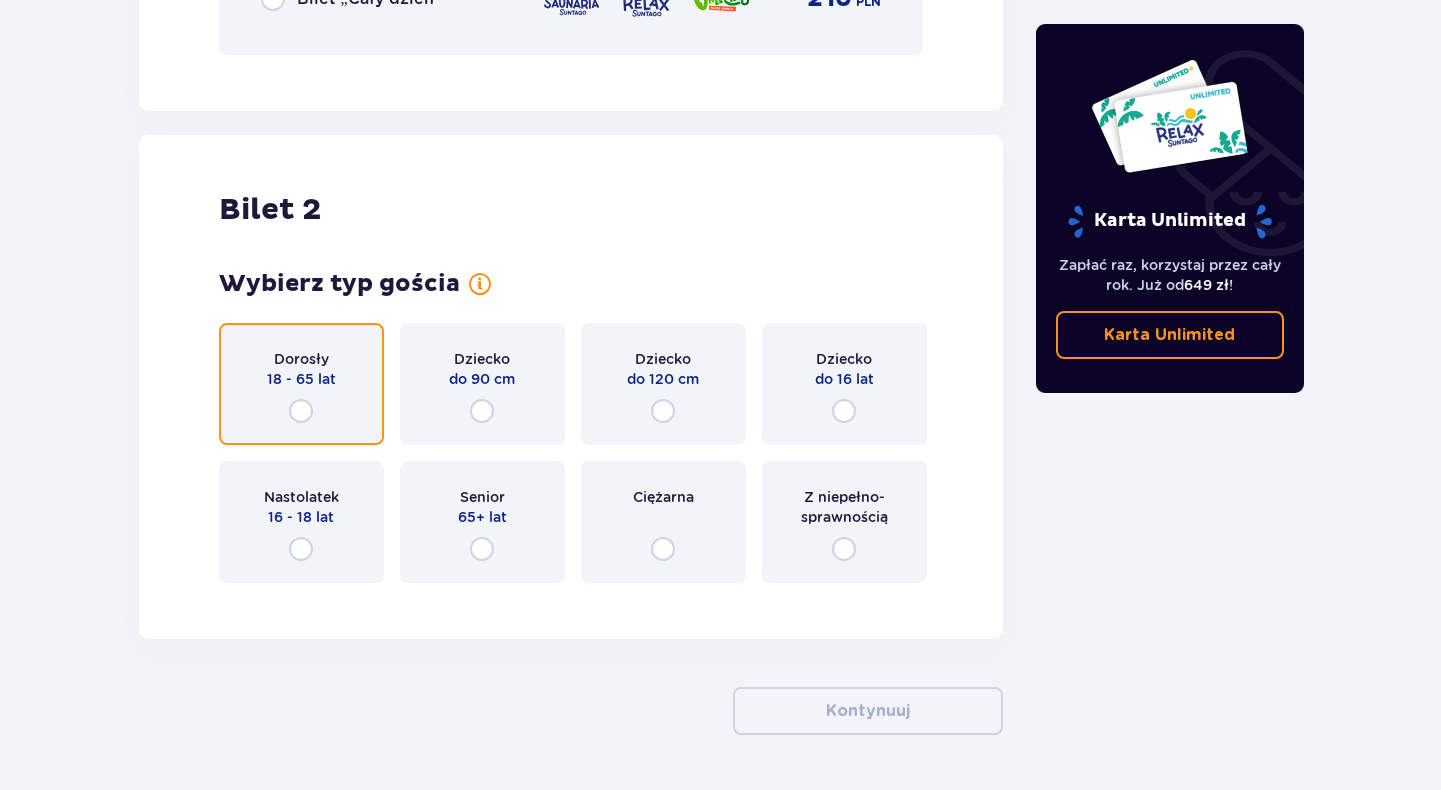 click at bounding box center (301, 411) 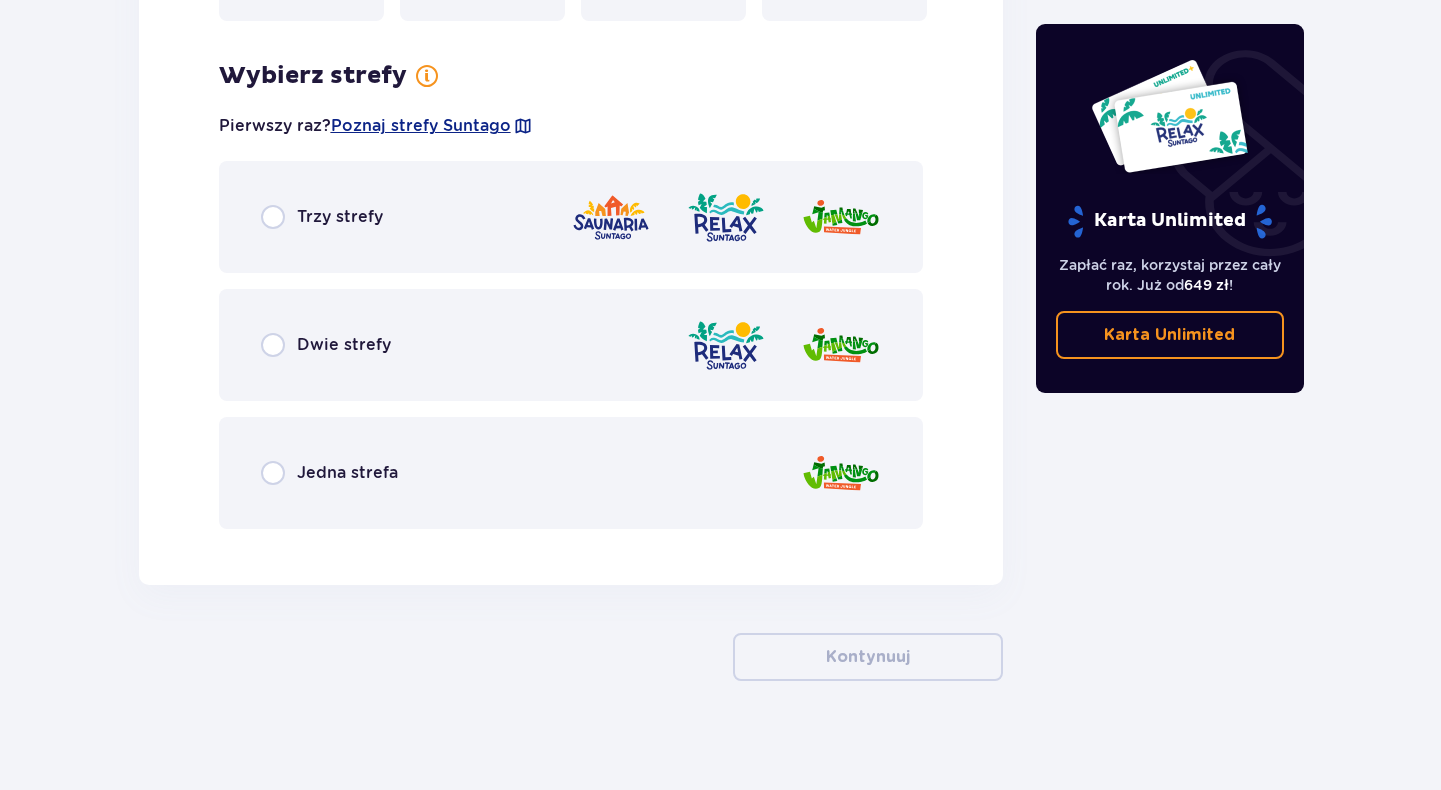 scroll, scrollTop: 2741, scrollLeft: 0, axis: vertical 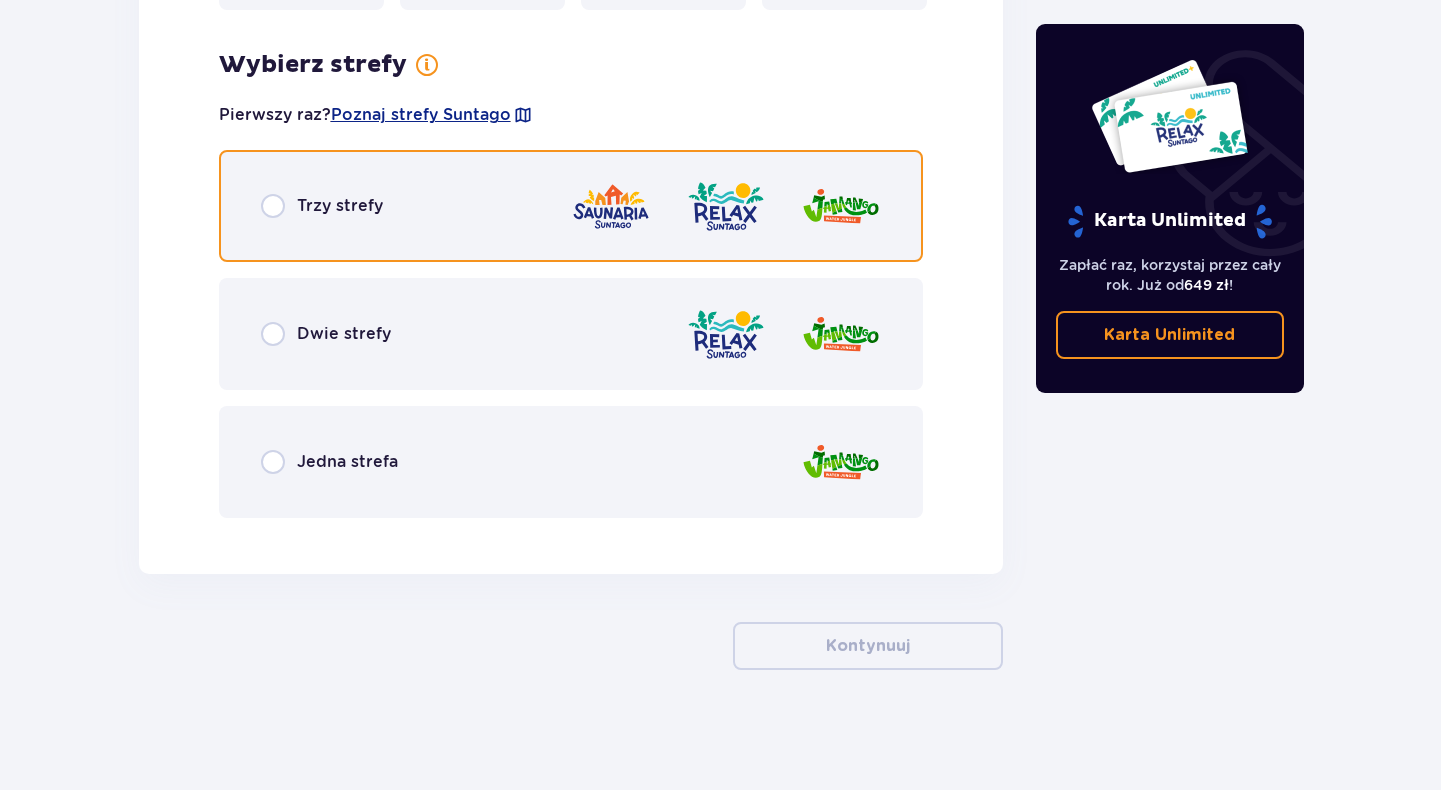 click on "Trzy strefy" at bounding box center (322, 206) 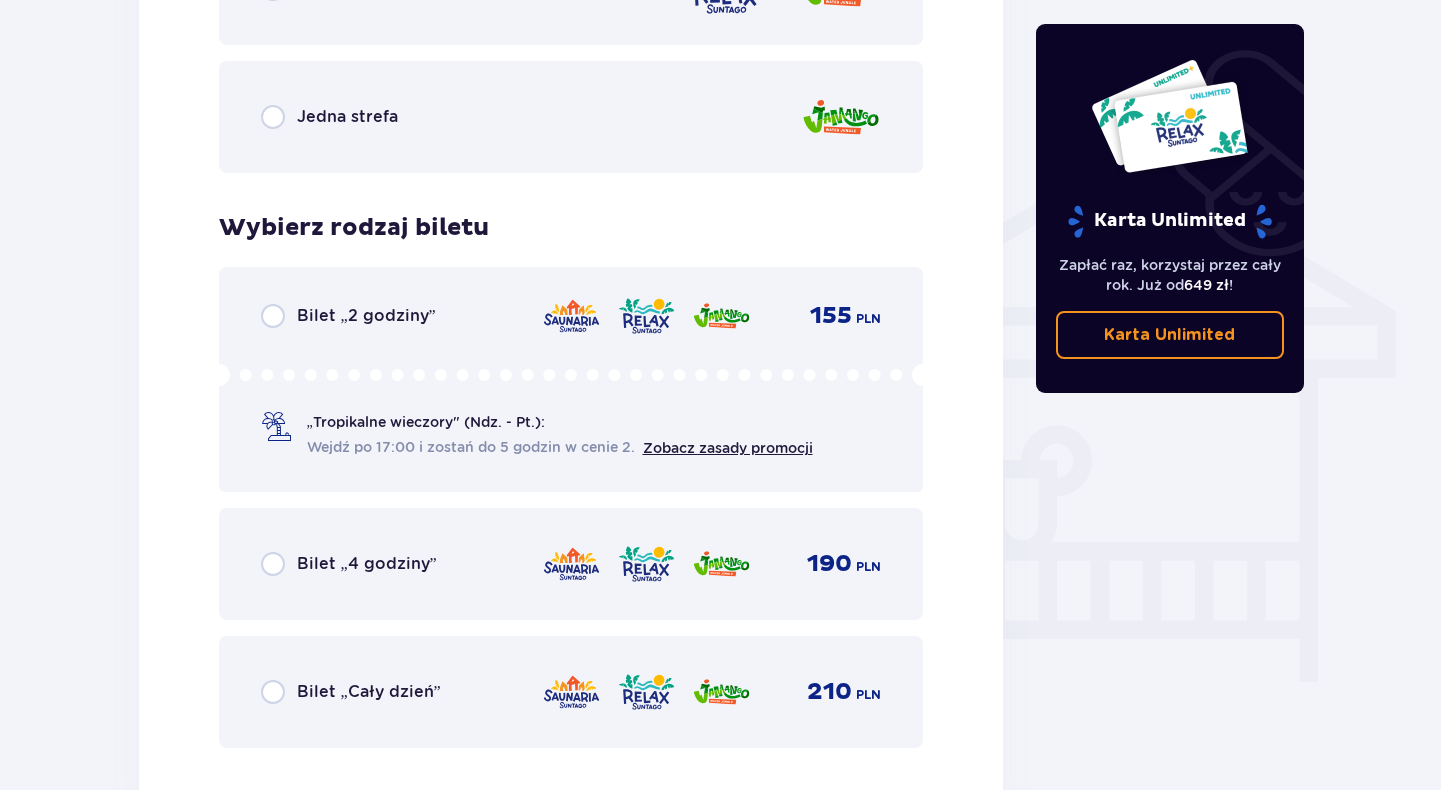 scroll, scrollTop: 1575, scrollLeft: 0, axis: vertical 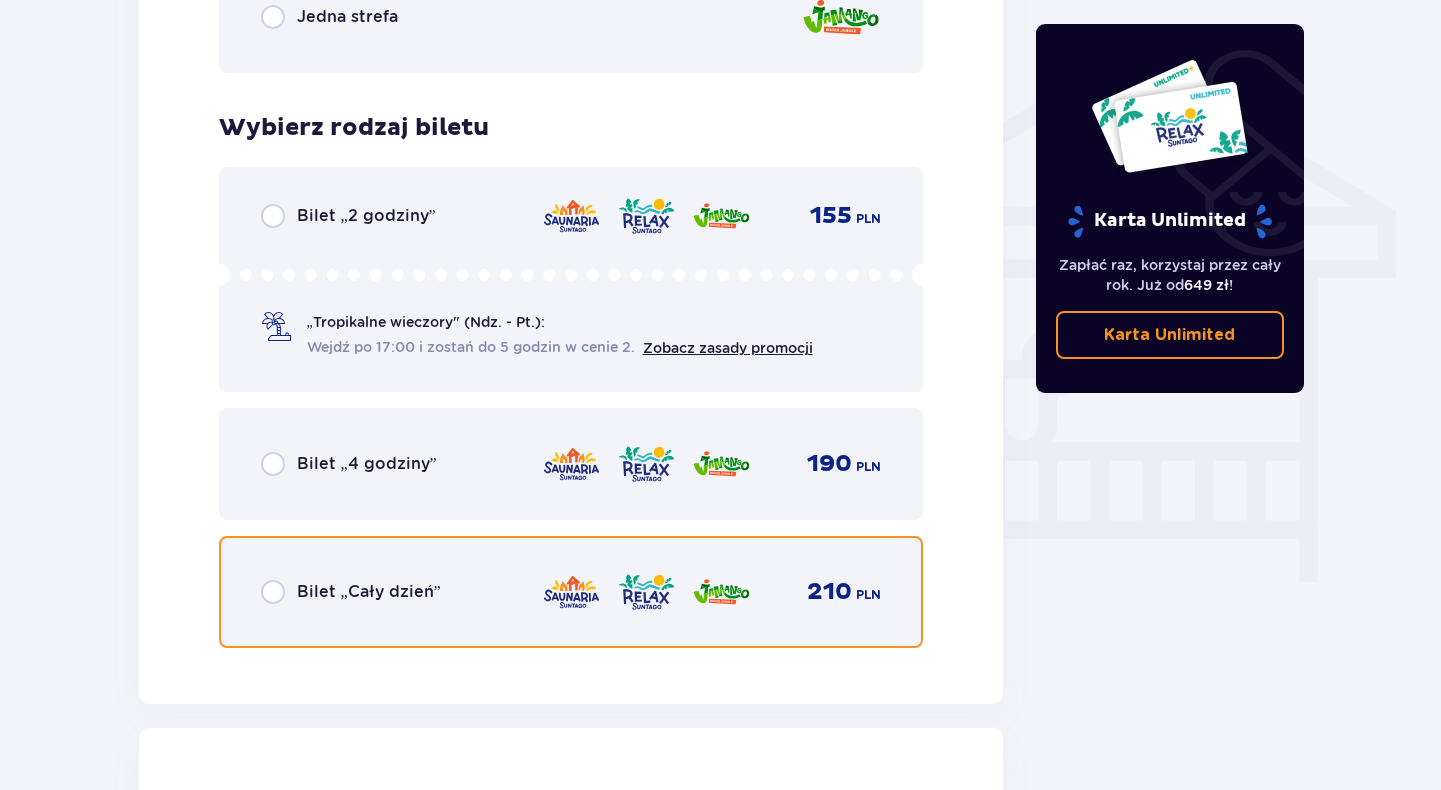 click at bounding box center (273, 592) 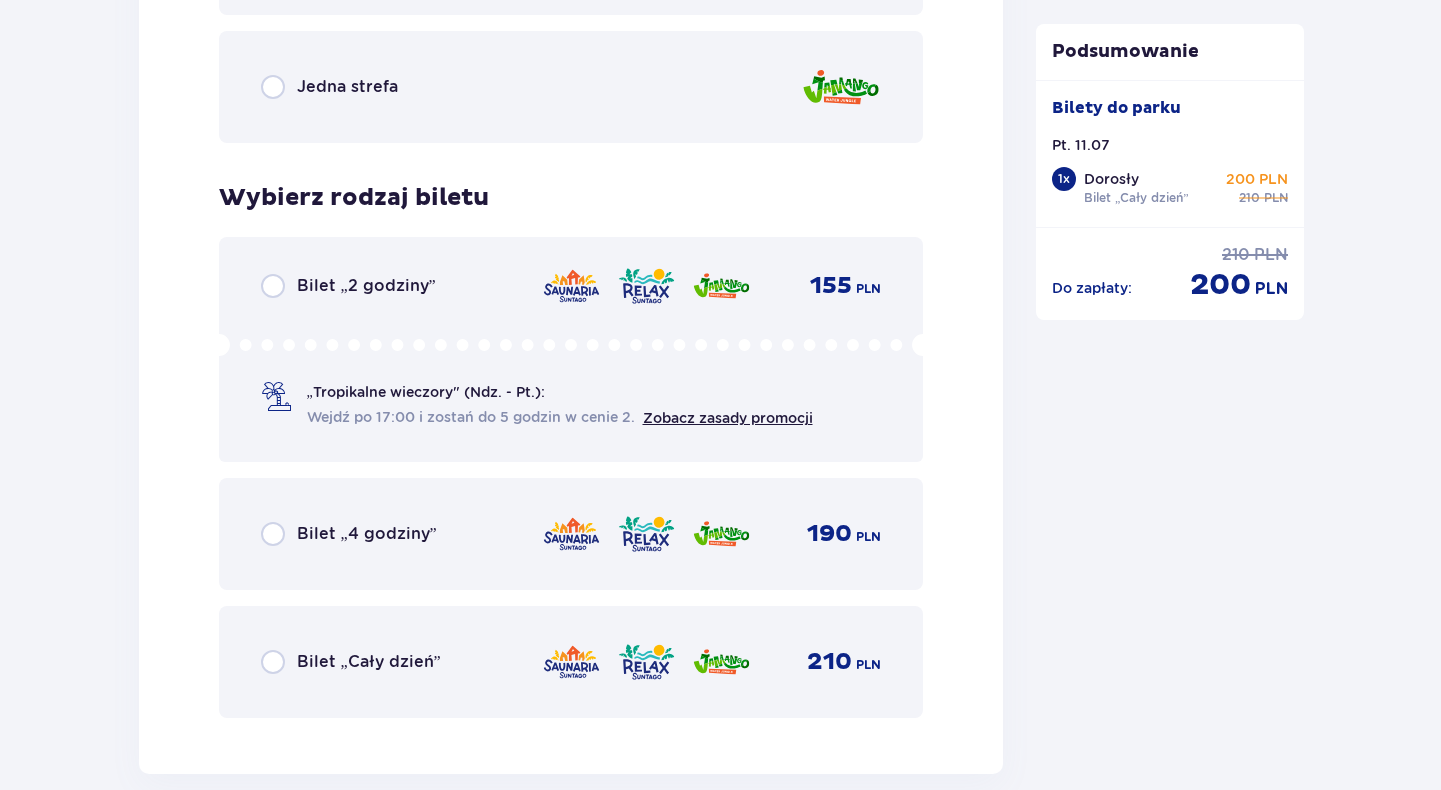 scroll, scrollTop: 3216, scrollLeft: 0, axis: vertical 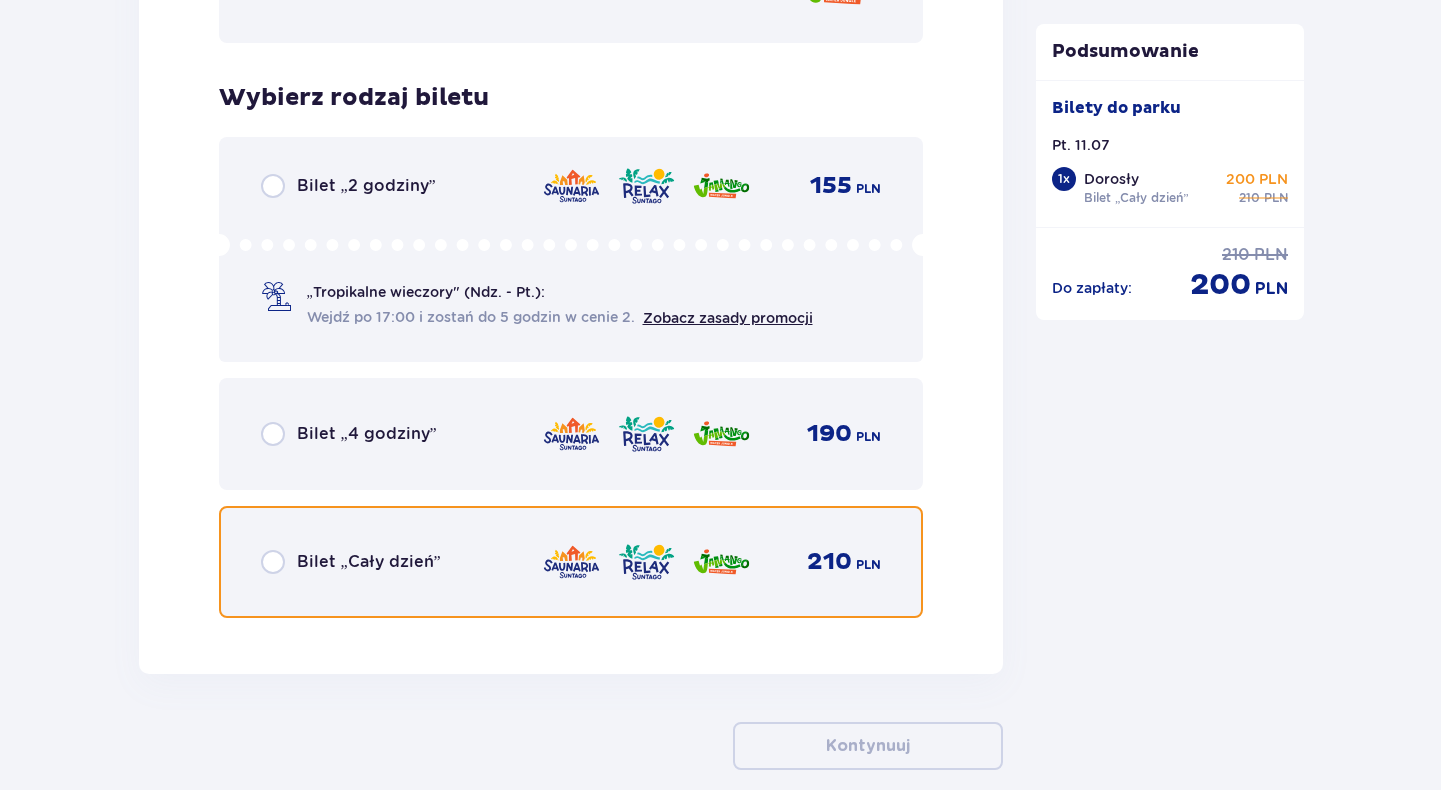 click at bounding box center (273, 562) 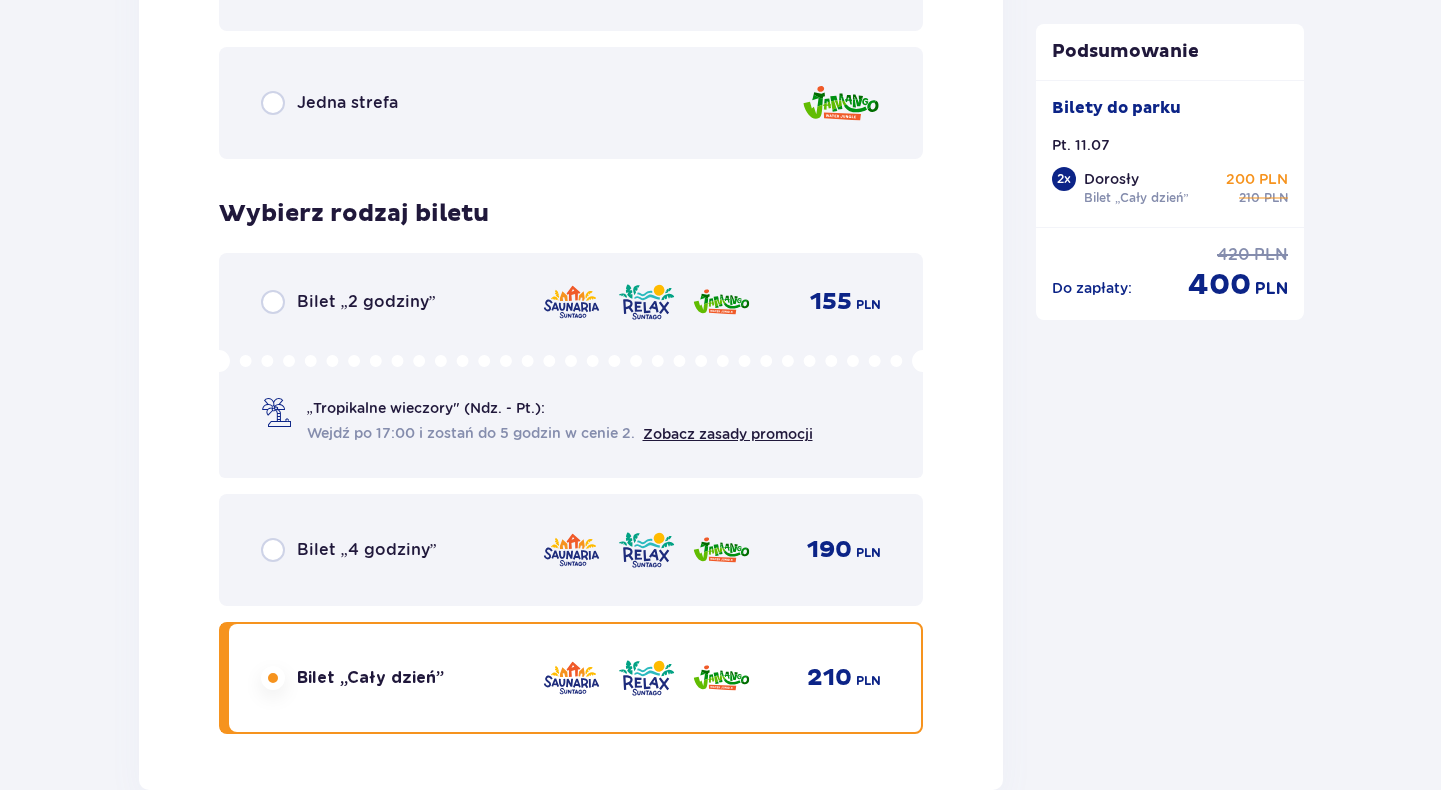 scroll, scrollTop: 3500, scrollLeft: 0, axis: vertical 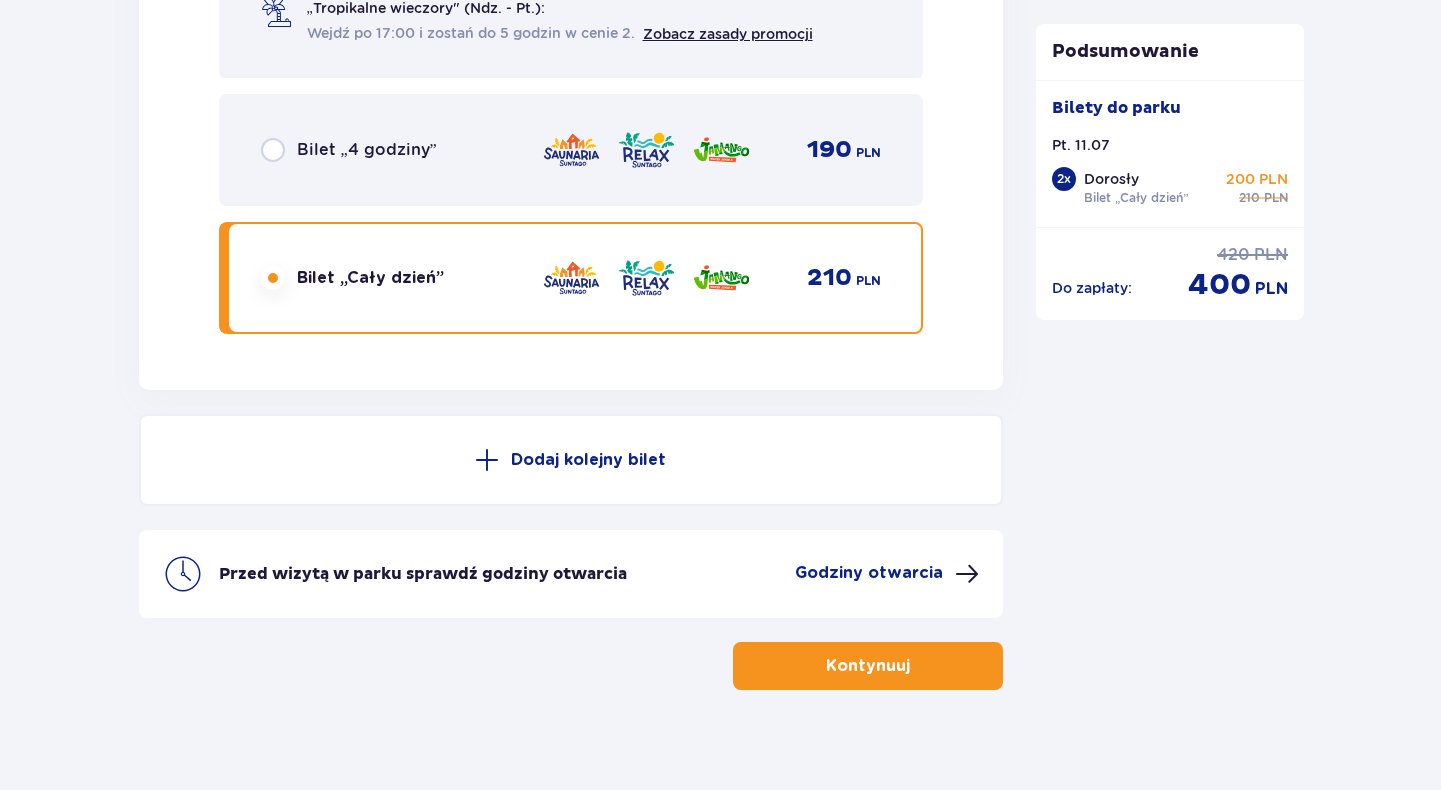 click at bounding box center (914, 666) 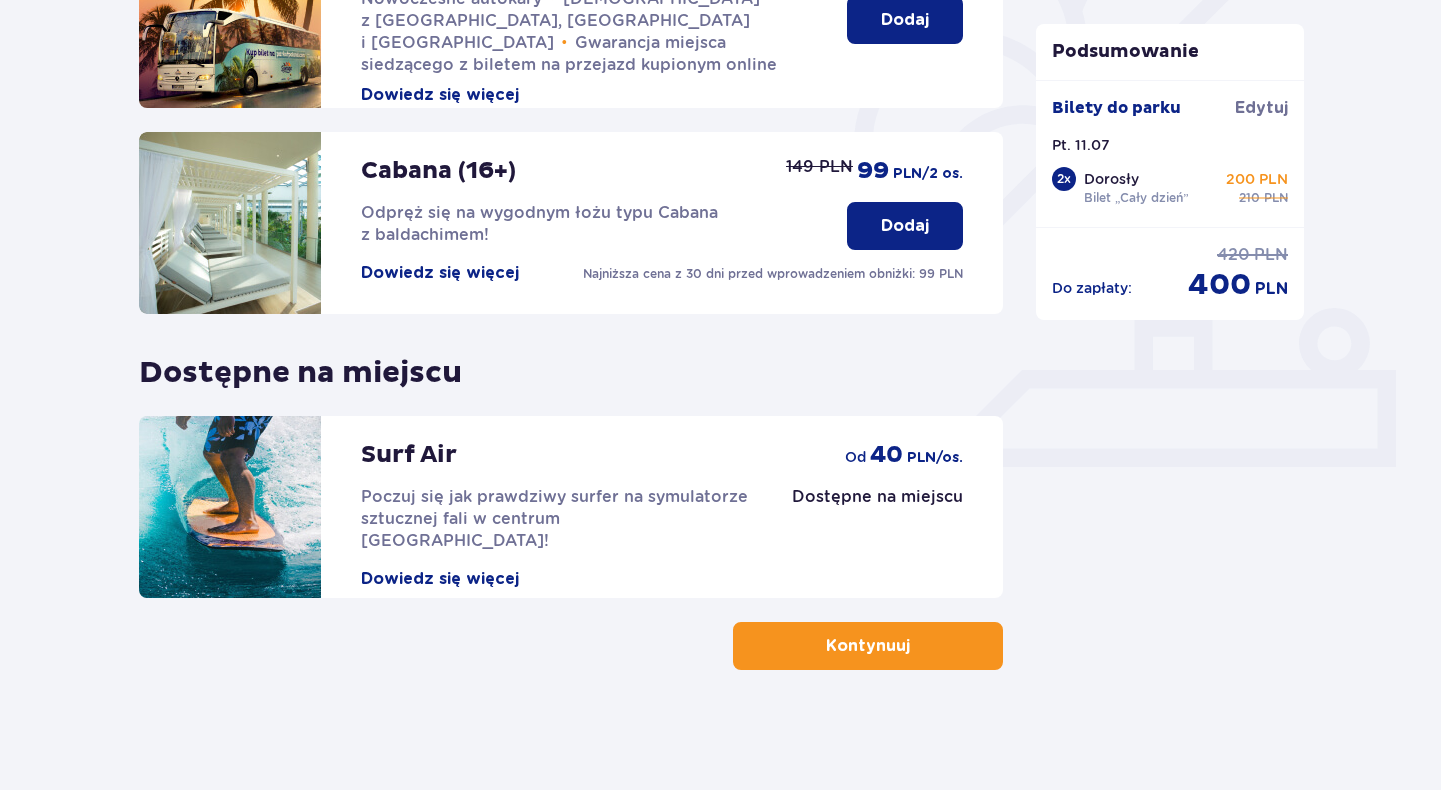 scroll, scrollTop: 0, scrollLeft: 0, axis: both 